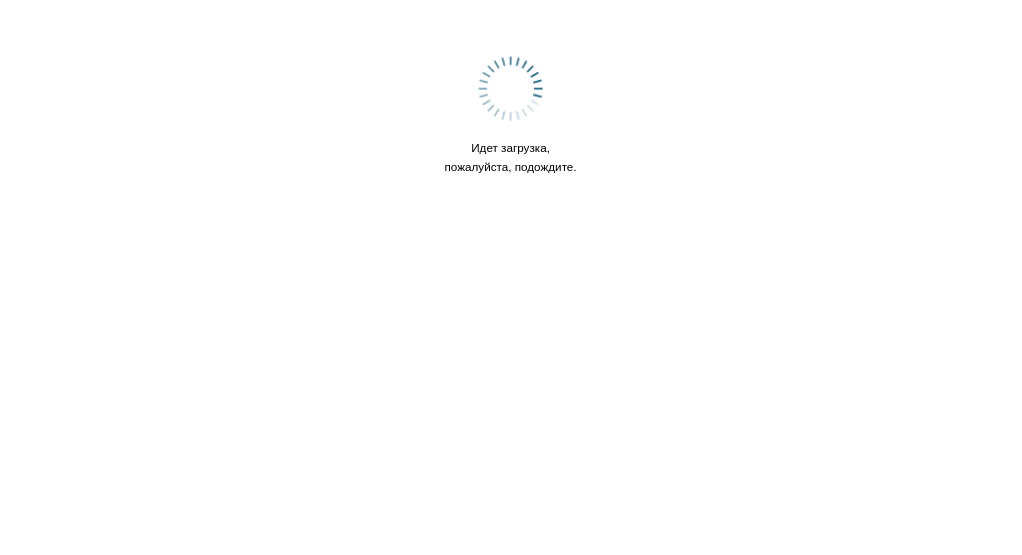 scroll, scrollTop: 0, scrollLeft: 0, axis: both 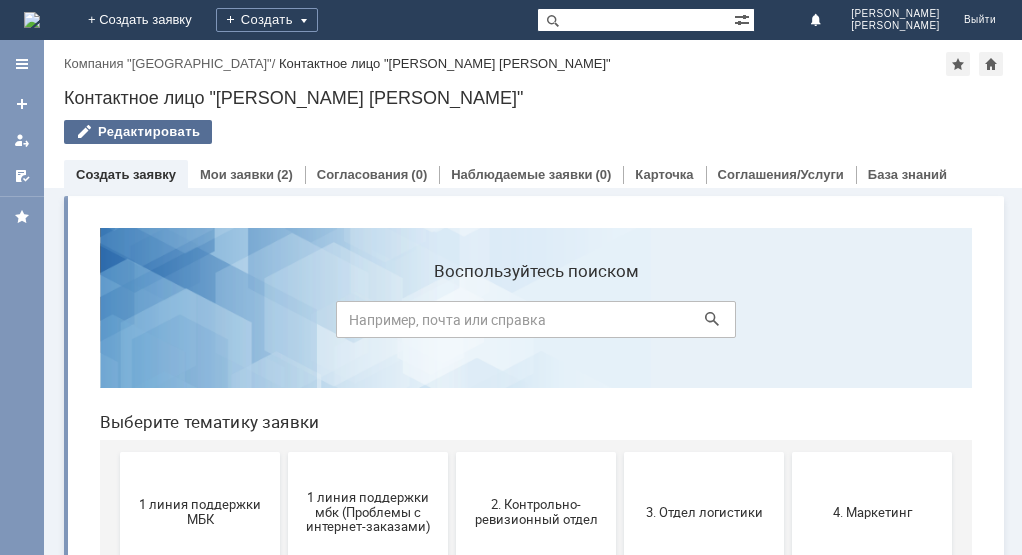 click on "Редактировать" at bounding box center (138, 132) 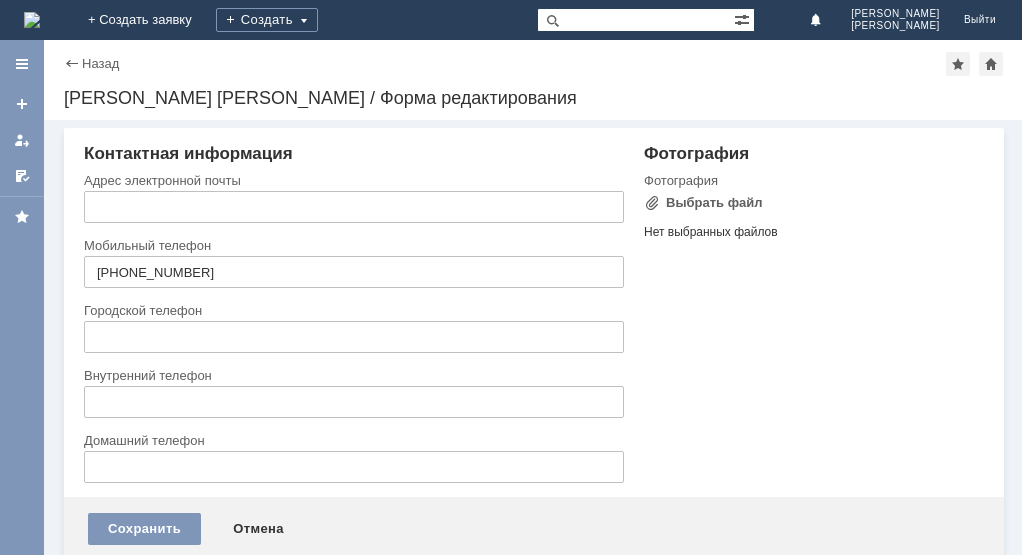 type on "[EMAIL_ADDRESS][DOMAIN_NAME]" 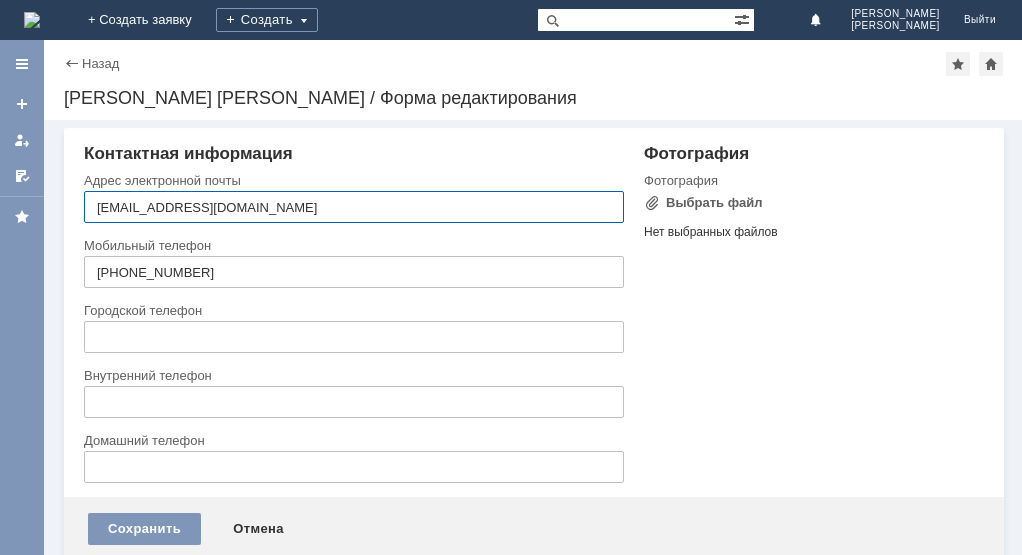 click on "Назад" at bounding box center [91, 63] 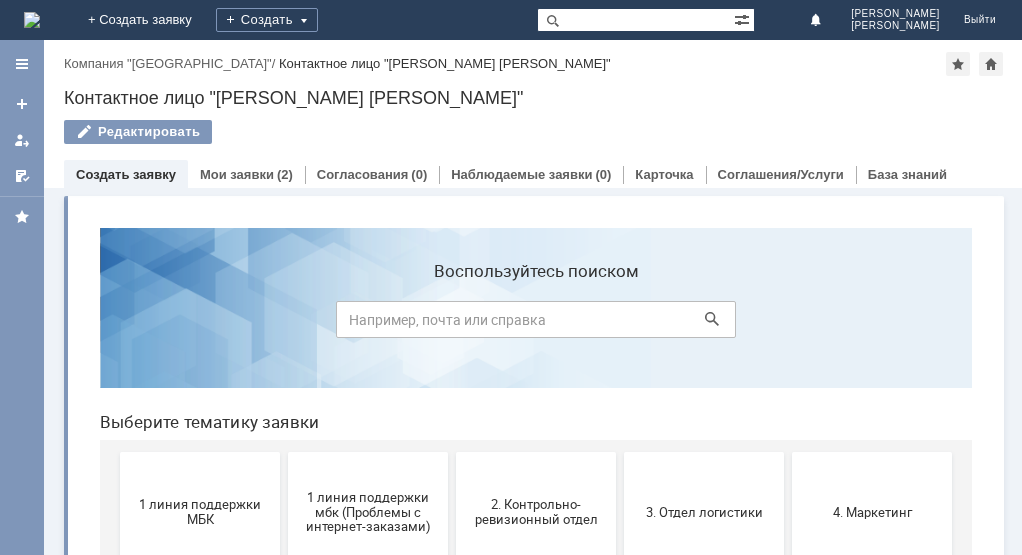 scroll, scrollTop: 0, scrollLeft: 0, axis: both 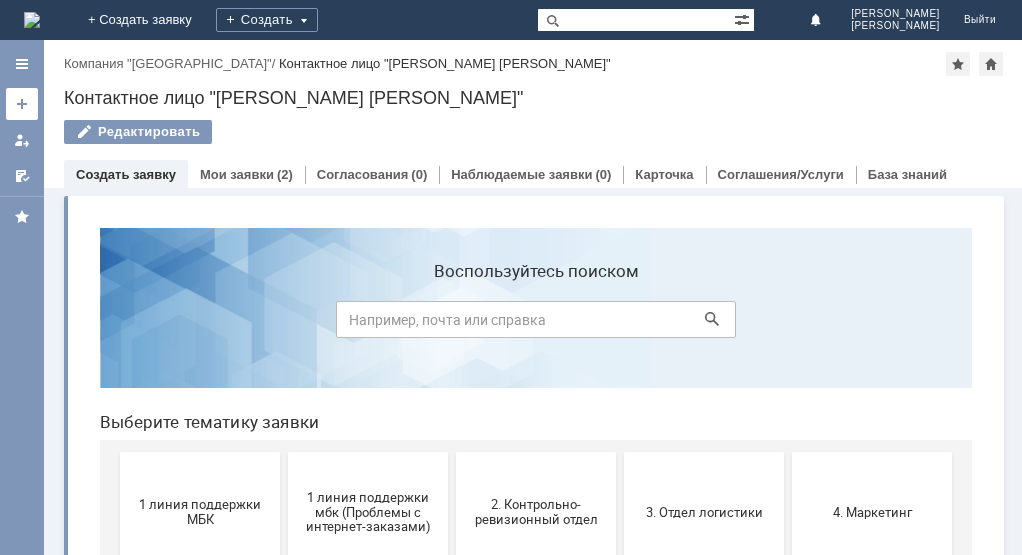click at bounding box center (22, 104) 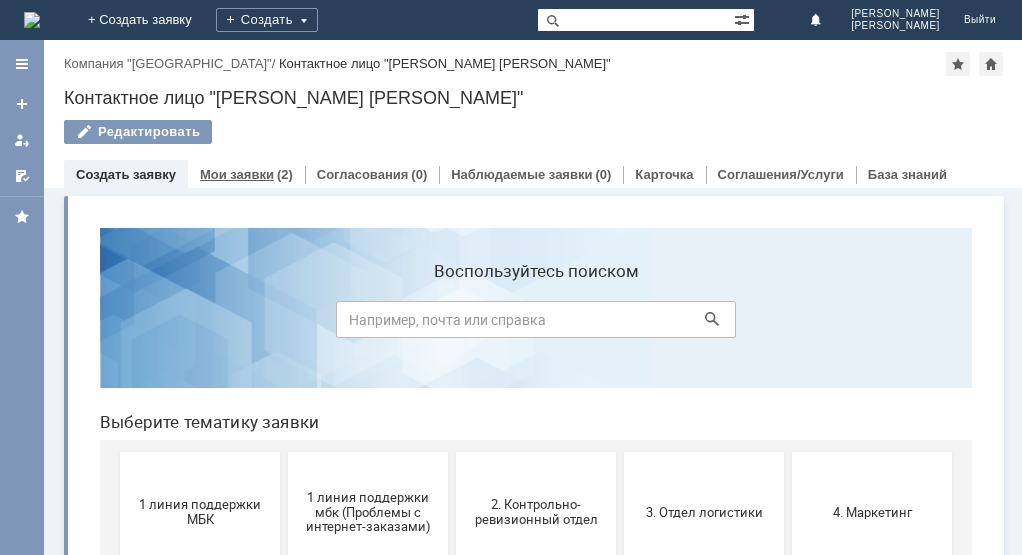 click on "Мои заявки" at bounding box center [237, 174] 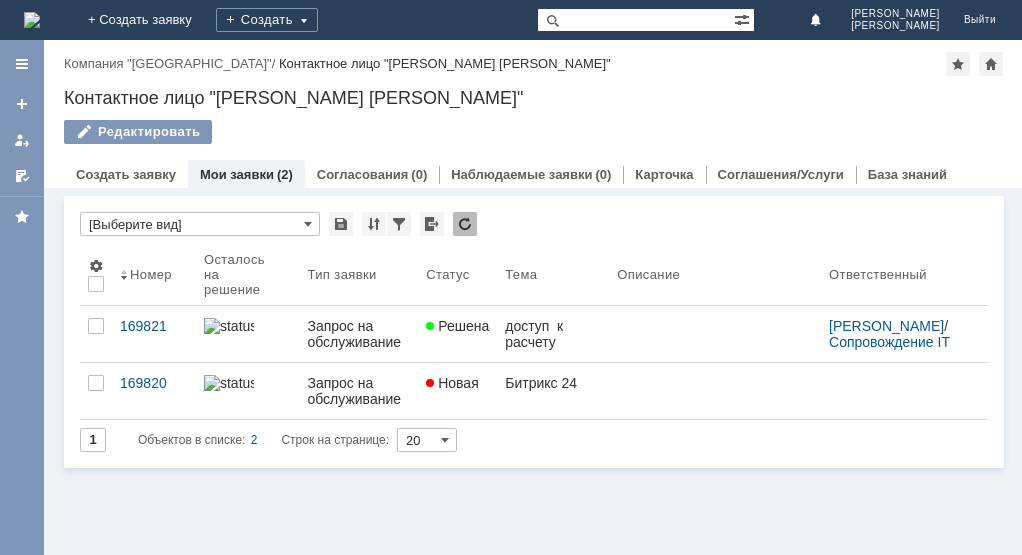 scroll, scrollTop: 0, scrollLeft: 0, axis: both 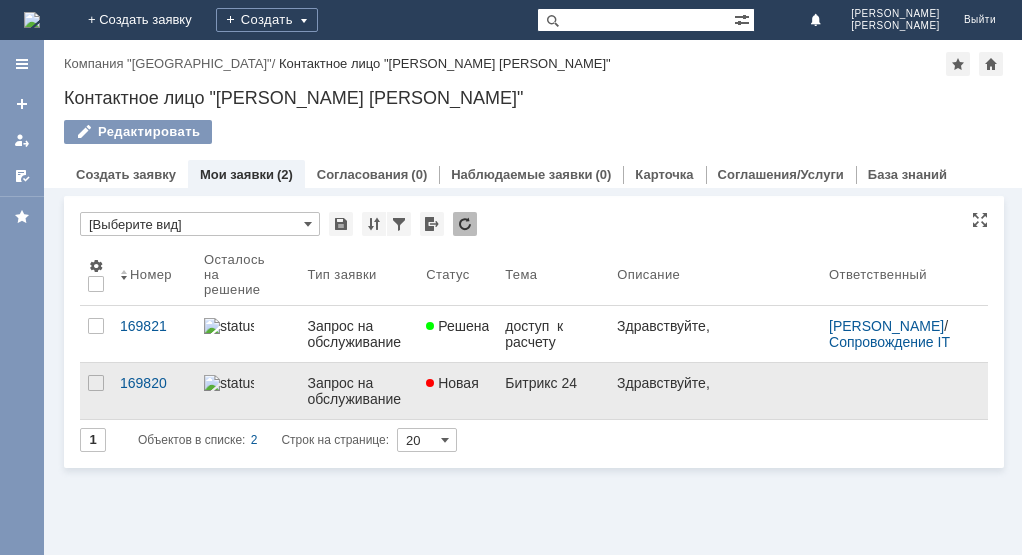 click on "Запрос на обслуживание" at bounding box center [358, 391] 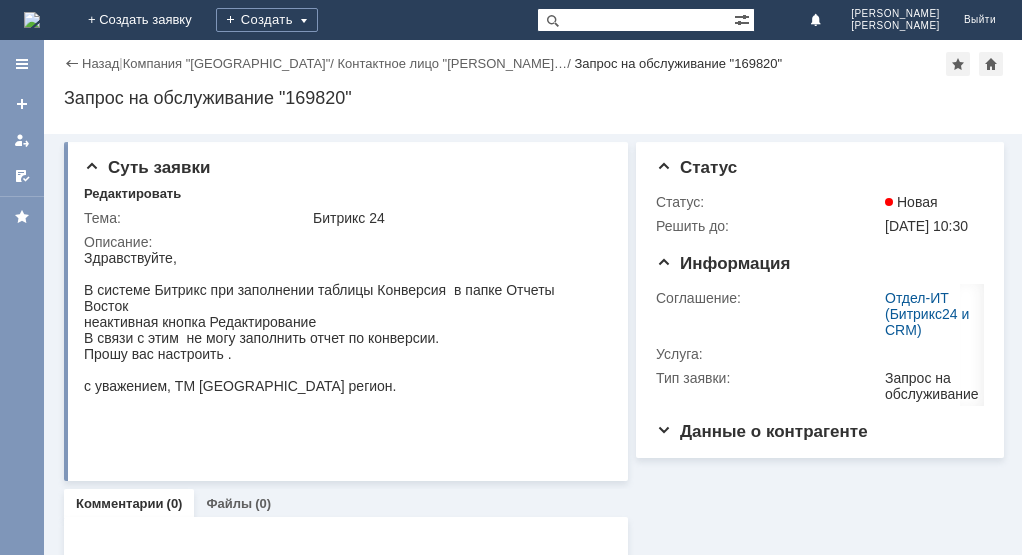 scroll, scrollTop: 0, scrollLeft: 0, axis: both 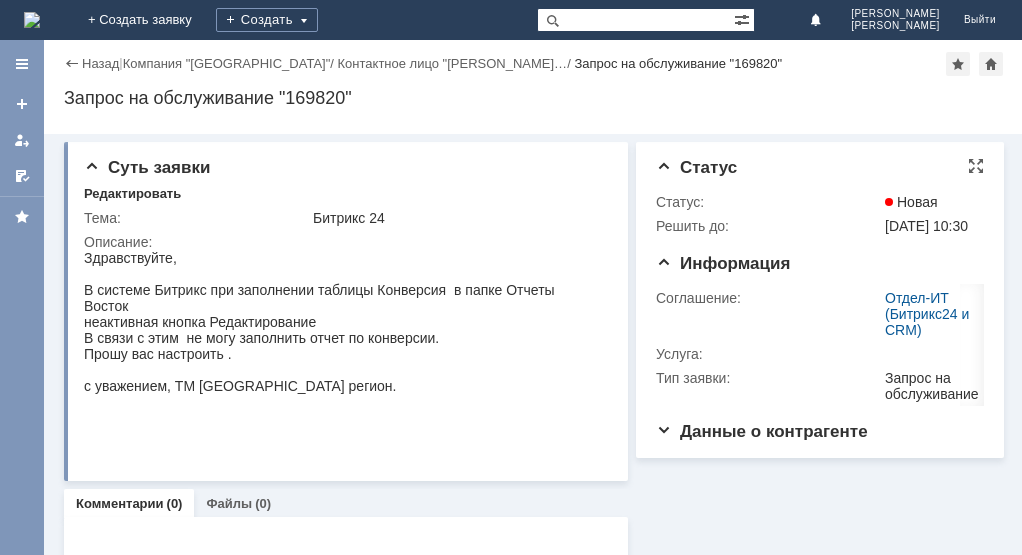 click on "[DATE] 10:30" at bounding box center [931, 226] 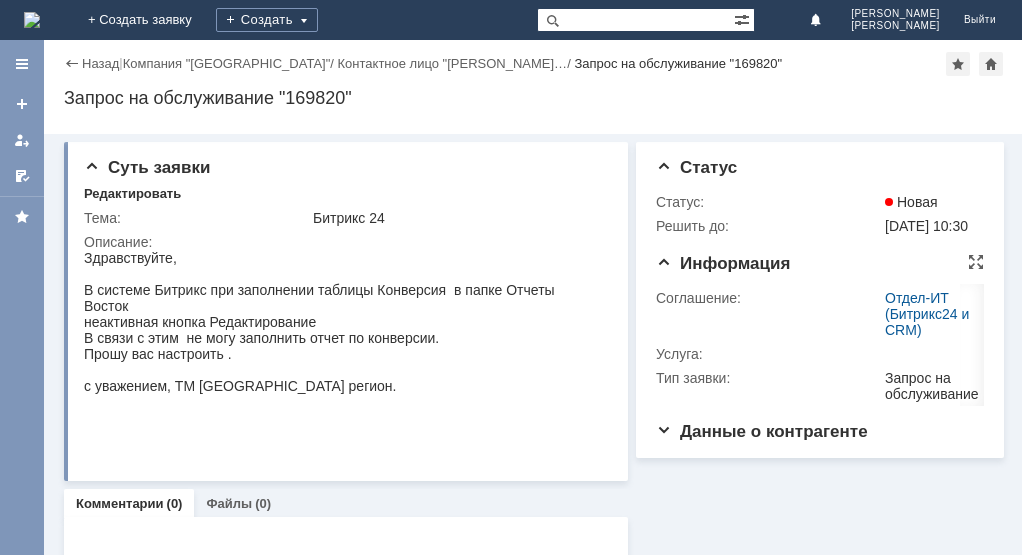 click on "Информация" at bounding box center [820, 264] 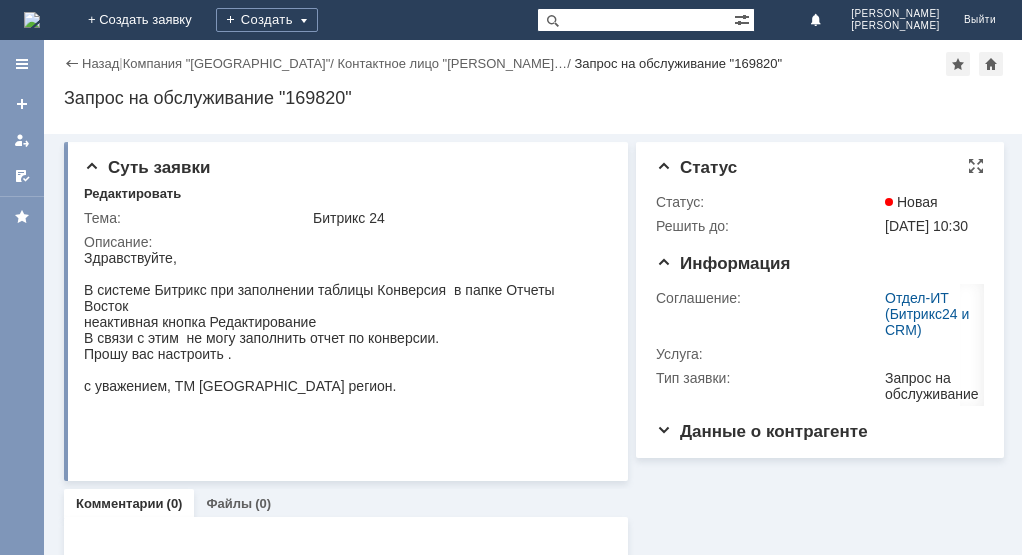 click on "[DATE] 10:30" at bounding box center (926, 226) 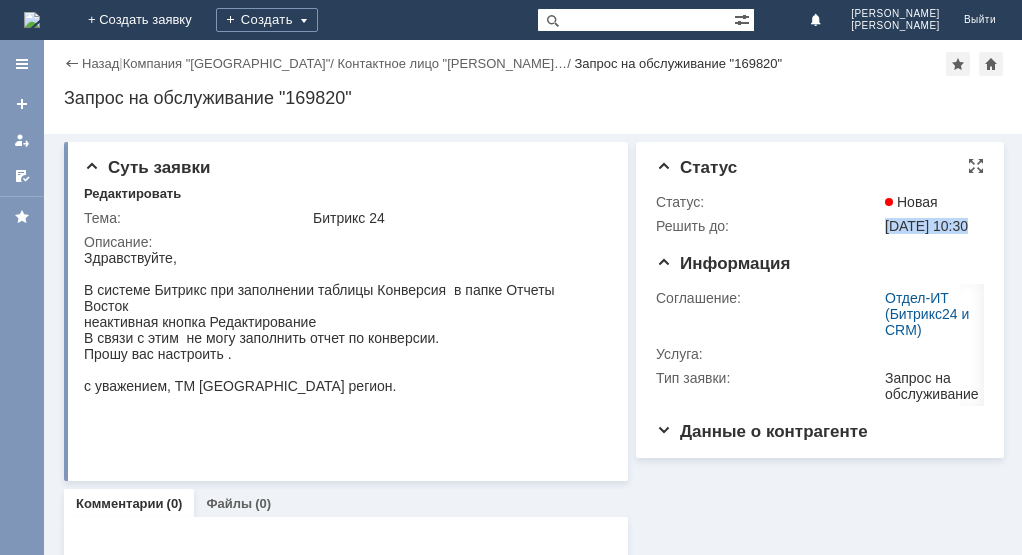 click on "[DATE] 10:30" at bounding box center (926, 226) 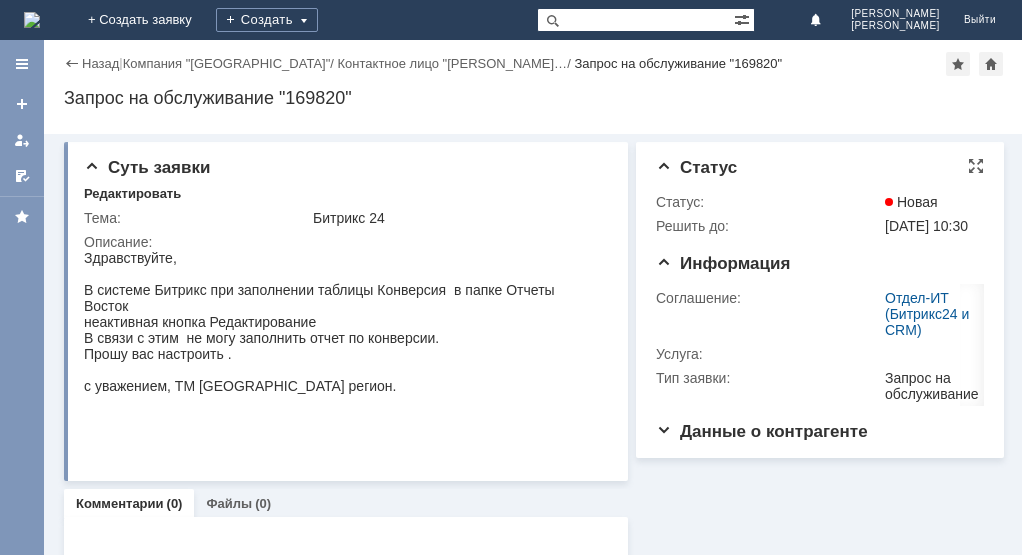 click on "Новая" at bounding box center [931, 202] 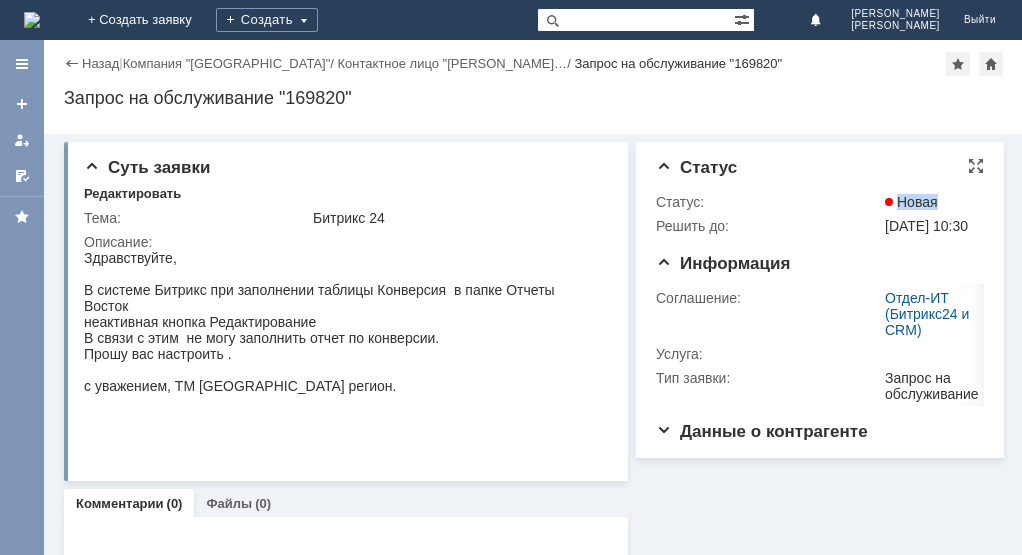 click on "Новая" at bounding box center [931, 202] 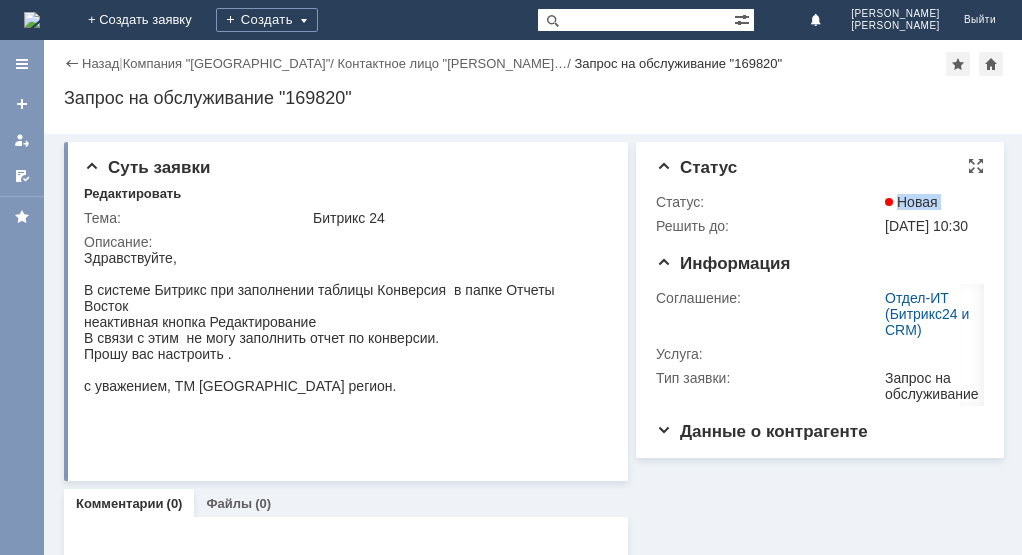 click on "Новая" at bounding box center [931, 202] 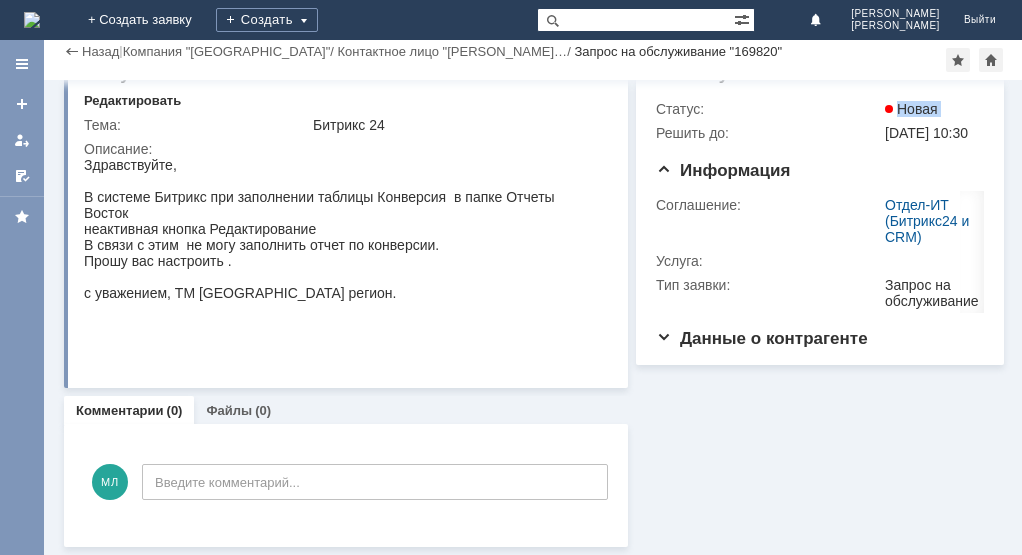 scroll, scrollTop: 0, scrollLeft: 0, axis: both 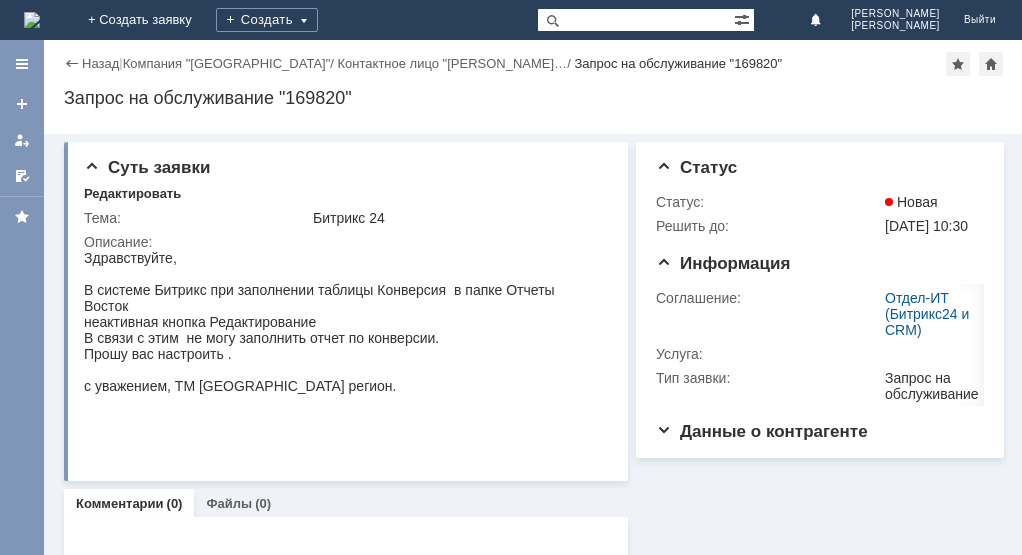 click on "Назад" at bounding box center [91, 63] 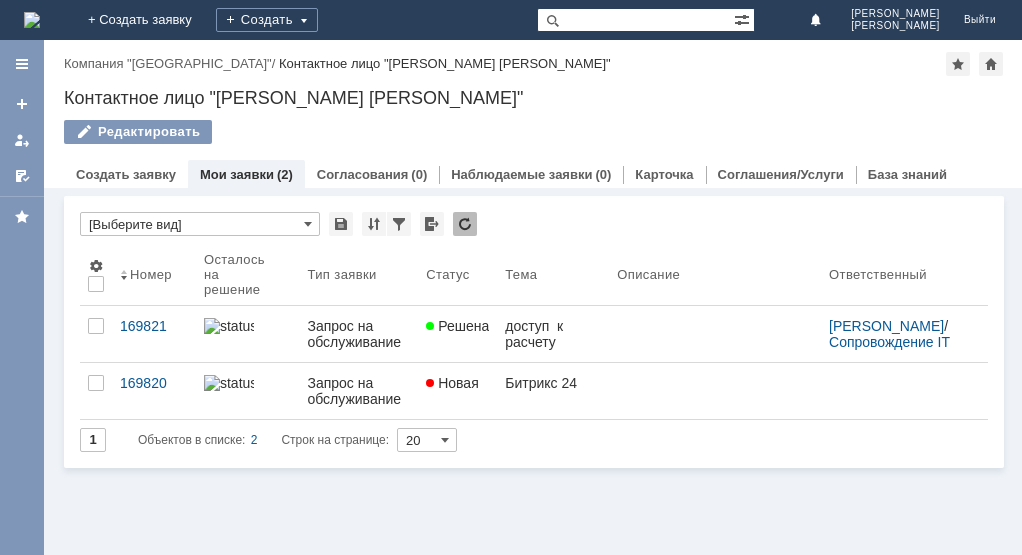 scroll, scrollTop: 0, scrollLeft: 0, axis: both 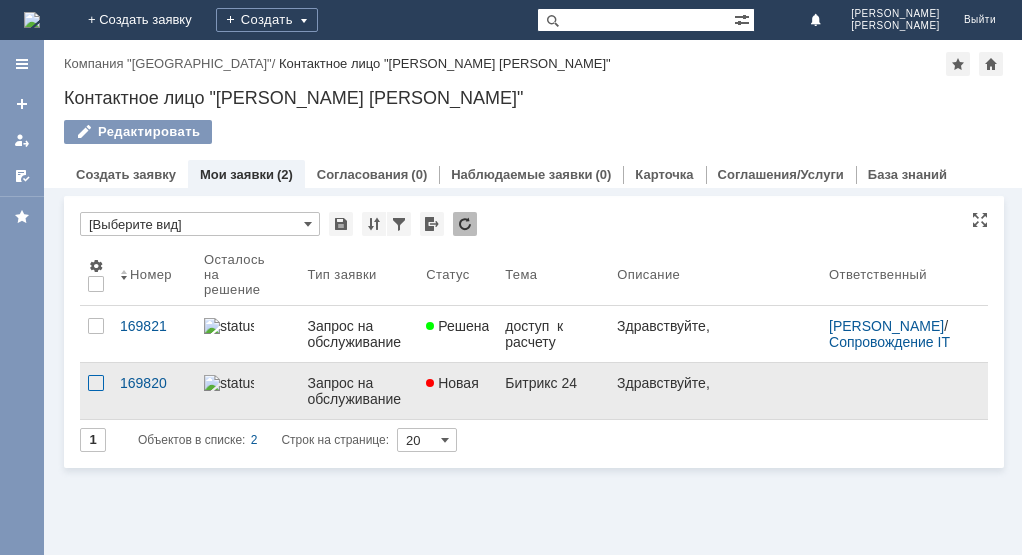 click at bounding box center [96, 383] 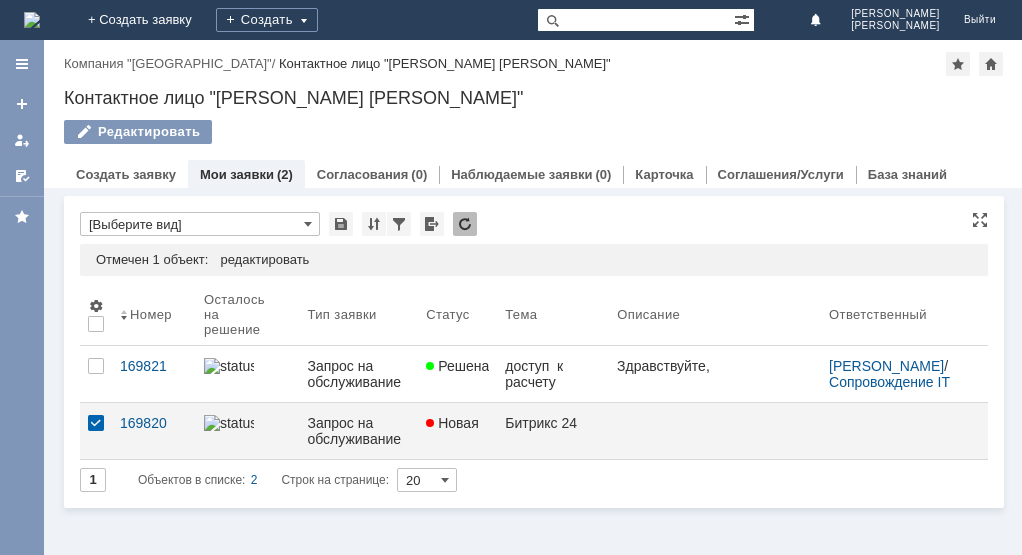scroll, scrollTop: 0, scrollLeft: 0, axis: both 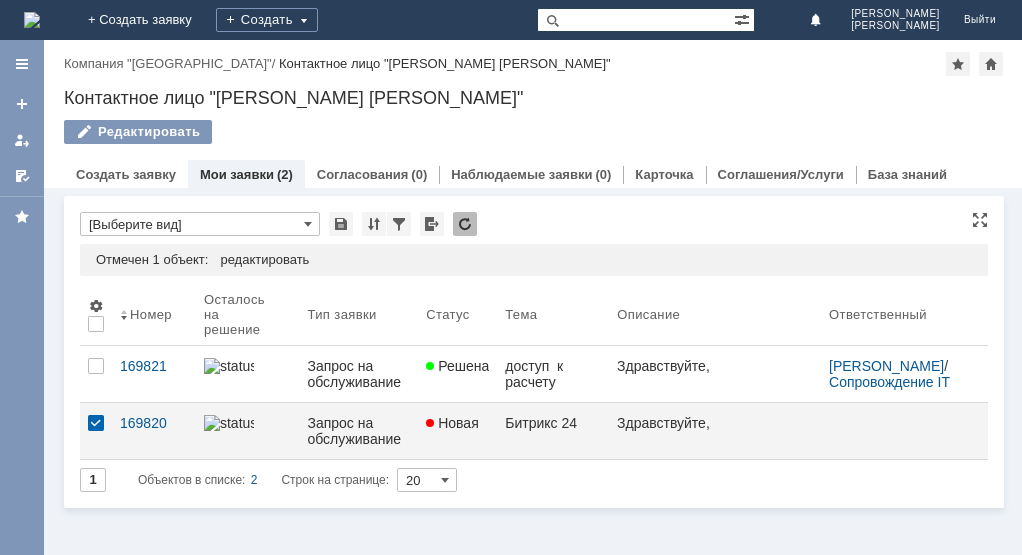 click on "1       Объектов в списке:    2  Строк на странице:        20" at bounding box center (534, 480) 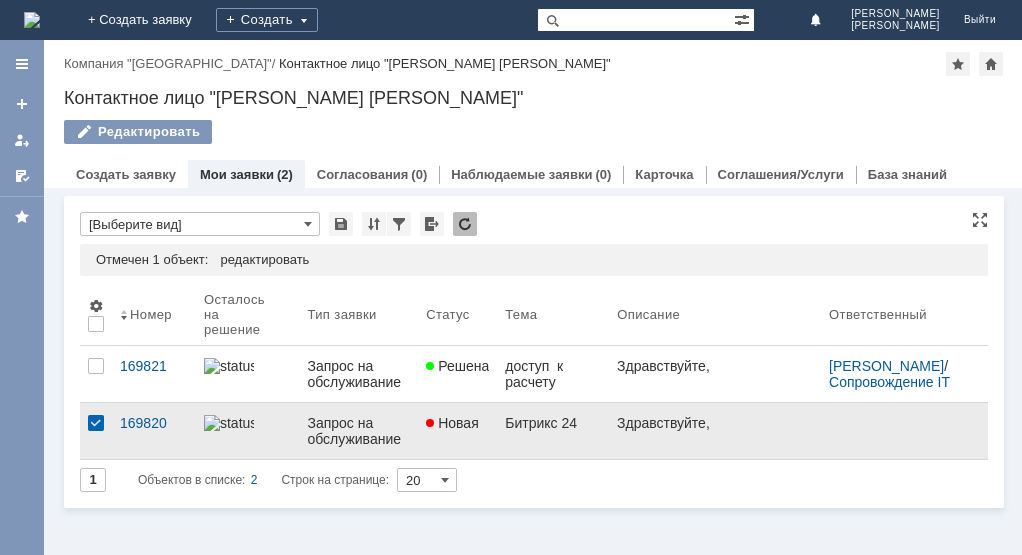 click at bounding box center (96, 423) 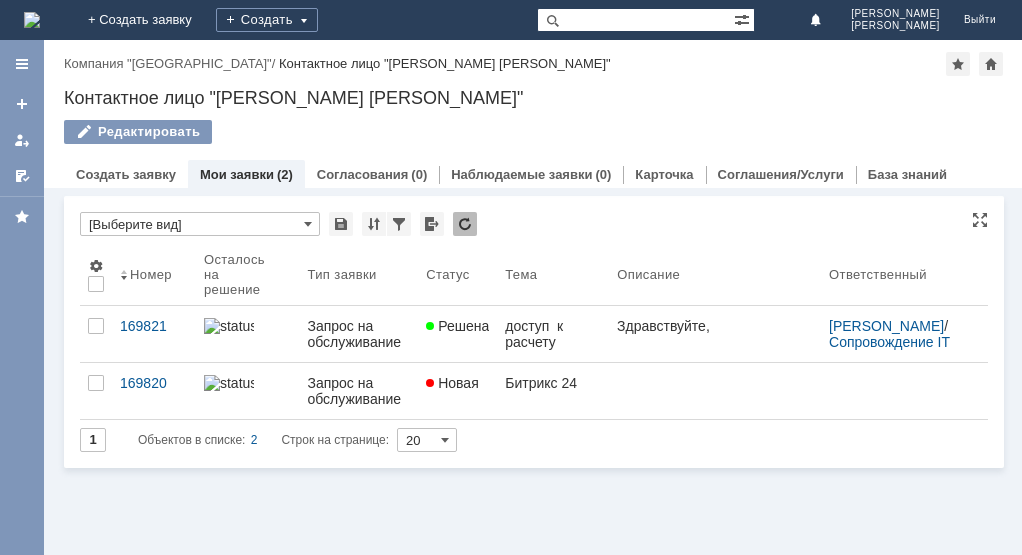 scroll, scrollTop: 0, scrollLeft: 0, axis: both 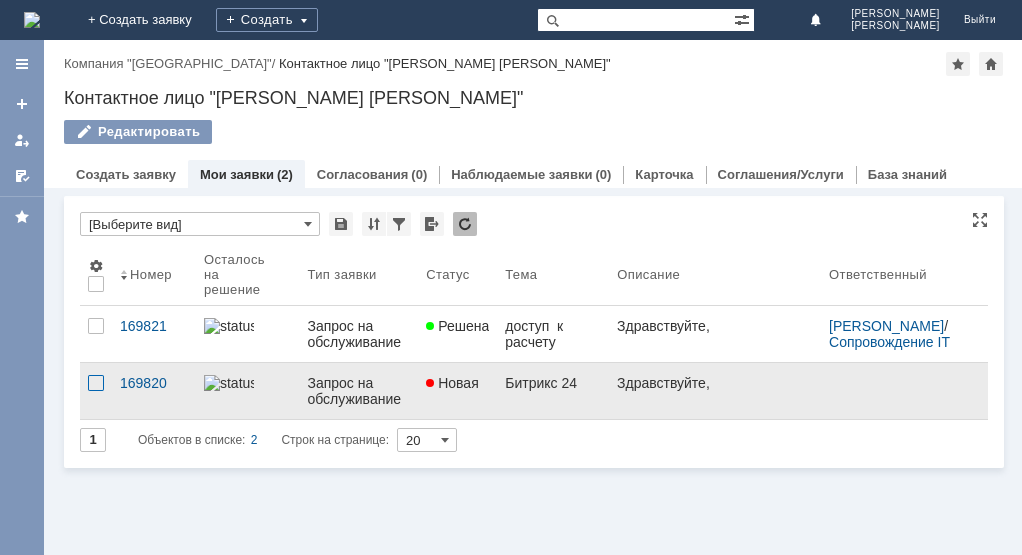 click at bounding box center (96, 383) 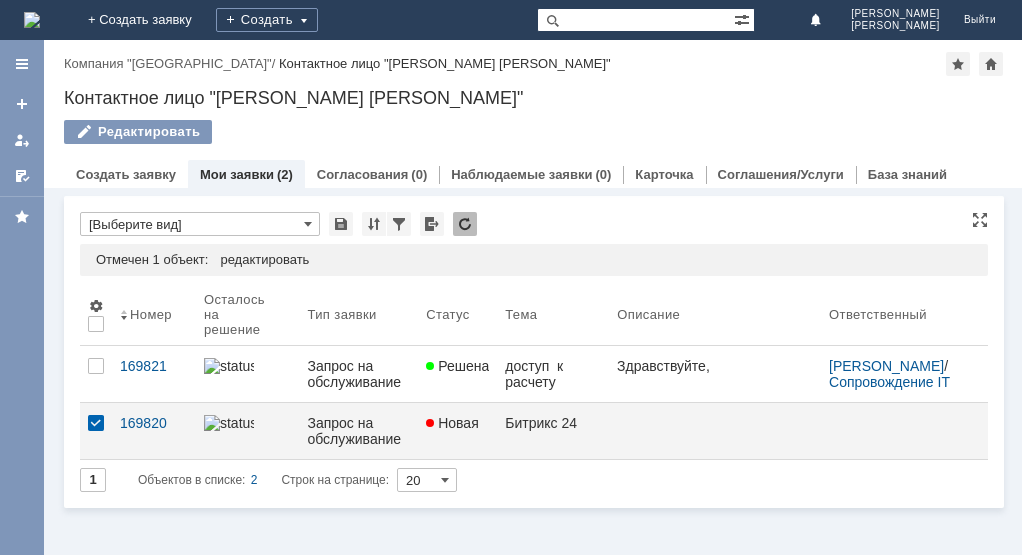 scroll, scrollTop: 0, scrollLeft: 0, axis: both 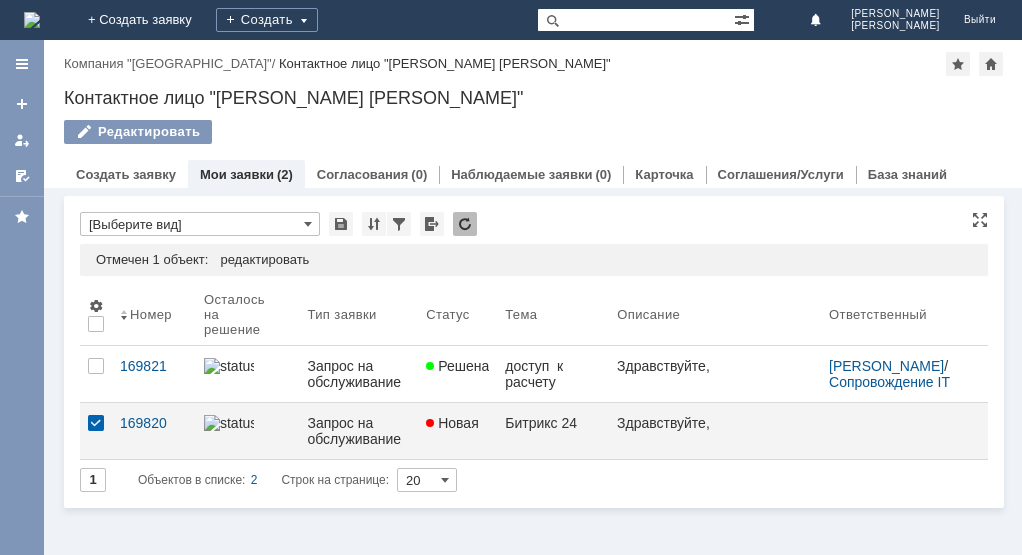 click on "Отмечен 1 объект: редактировать массовое редактирование изменить ответственного классифицировать разорвать связь Дубль В работу Спам работа с массовостью работа с массовостью подписаться отписаться" at bounding box center [534, 260] 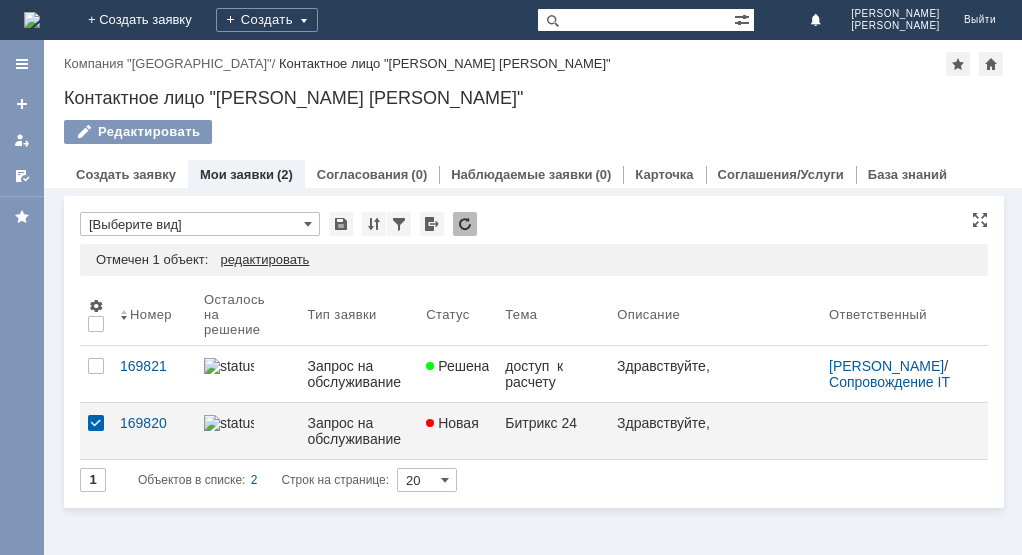 click on "редактировать" at bounding box center [264, 260] 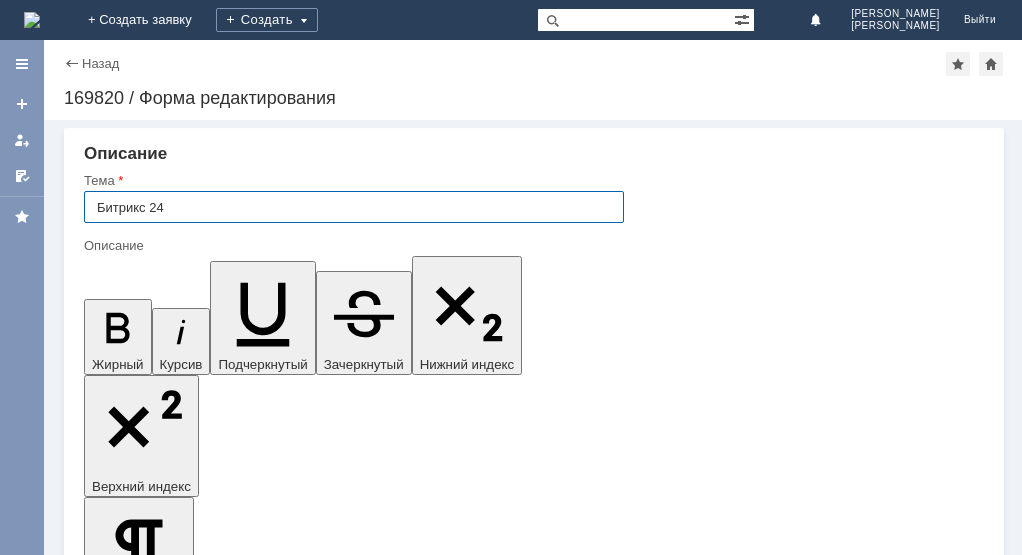 scroll, scrollTop: 0, scrollLeft: 0, axis: both 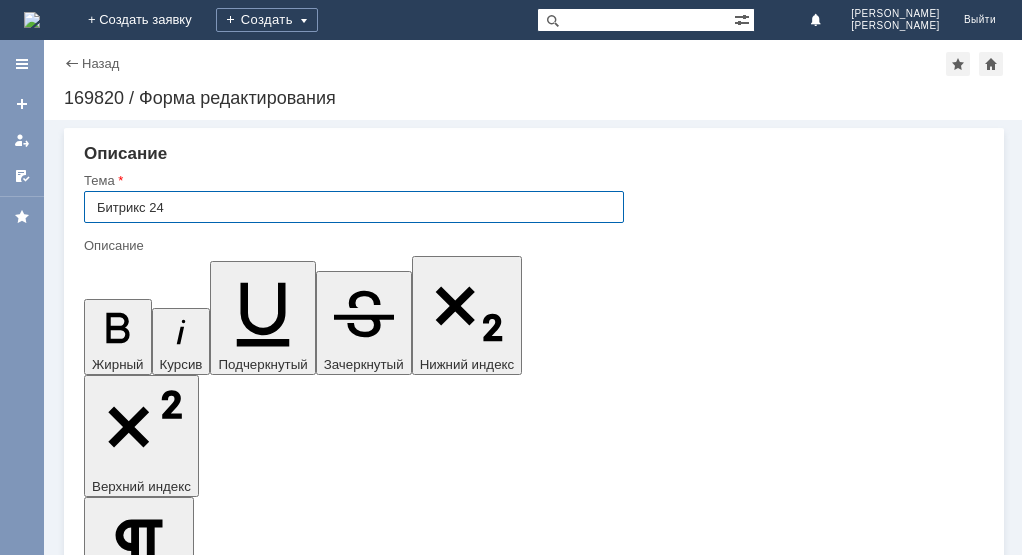 click on "В системе Битрикс при заполнении таблицы Конверсия  в папке Отчеты Восток" at bounding box center [247, 4717] 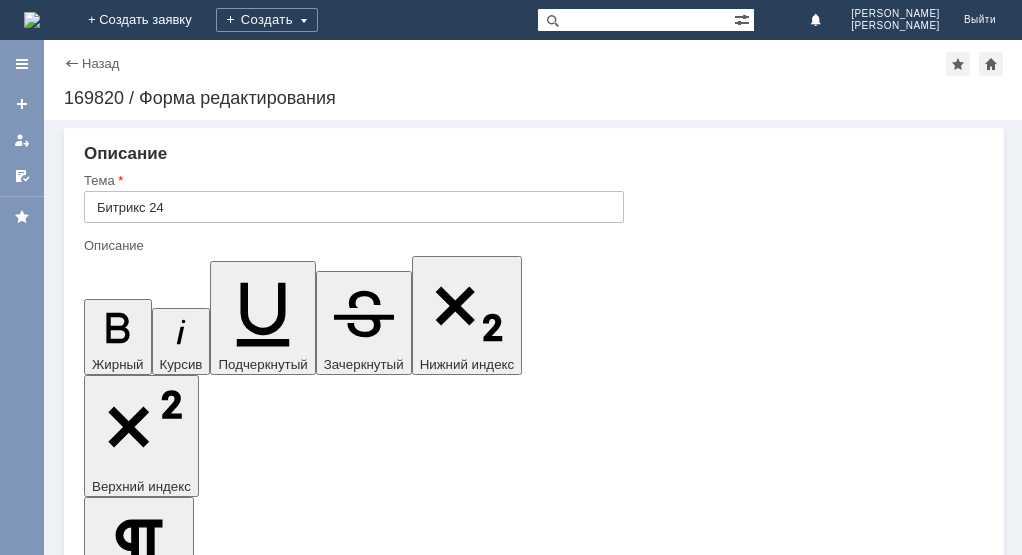 click on "В [GEOGRAPHIC_DATA] при заполнении таблицы Конверсия  в папке Отчеты Восток" at bounding box center [247, 4717] 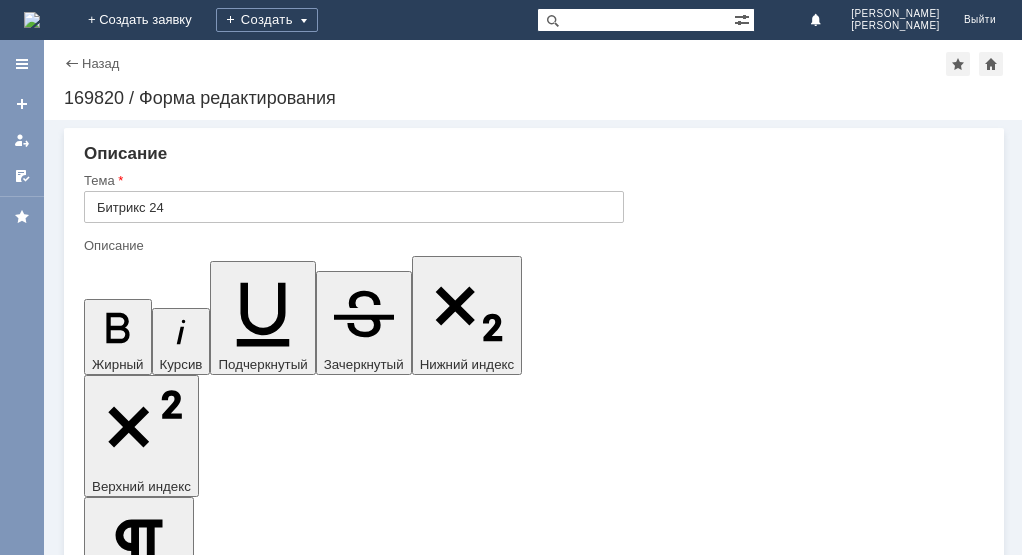 type 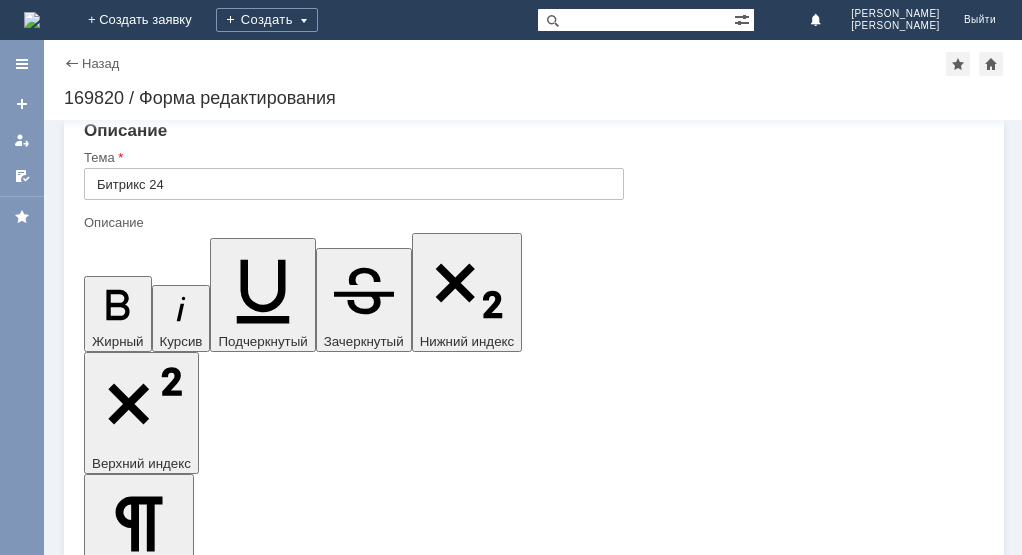 scroll, scrollTop: 56, scrollLeft: 0, axis: vertical 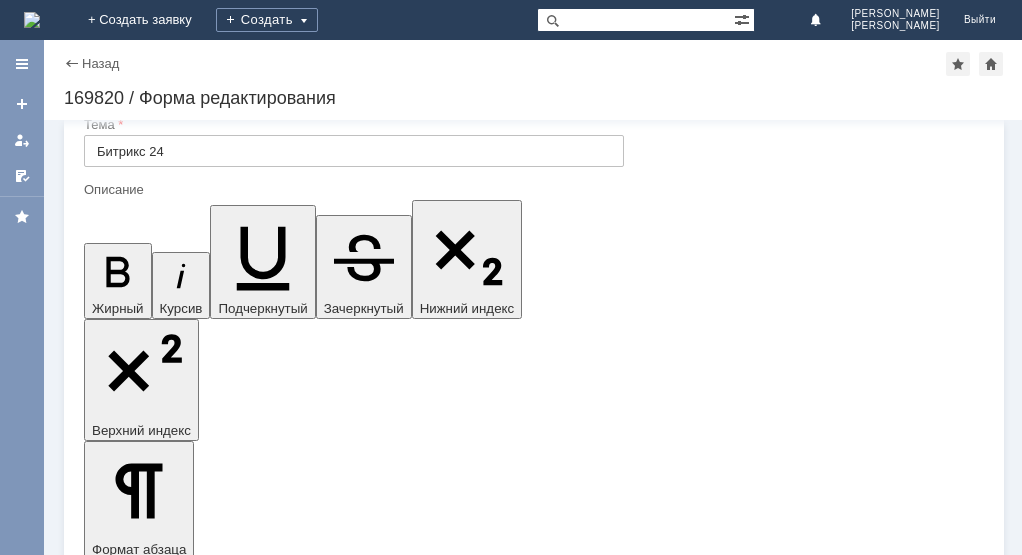 click on "Сохранить" at bounding box center (144, 4856) 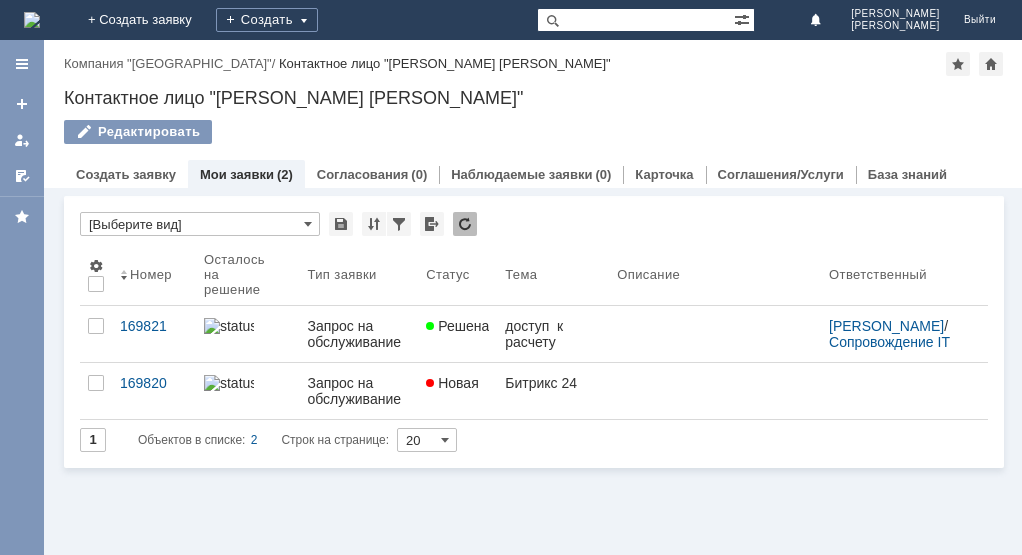 scroll, scrollTop: 0, scrollLeft: 0, axis: both 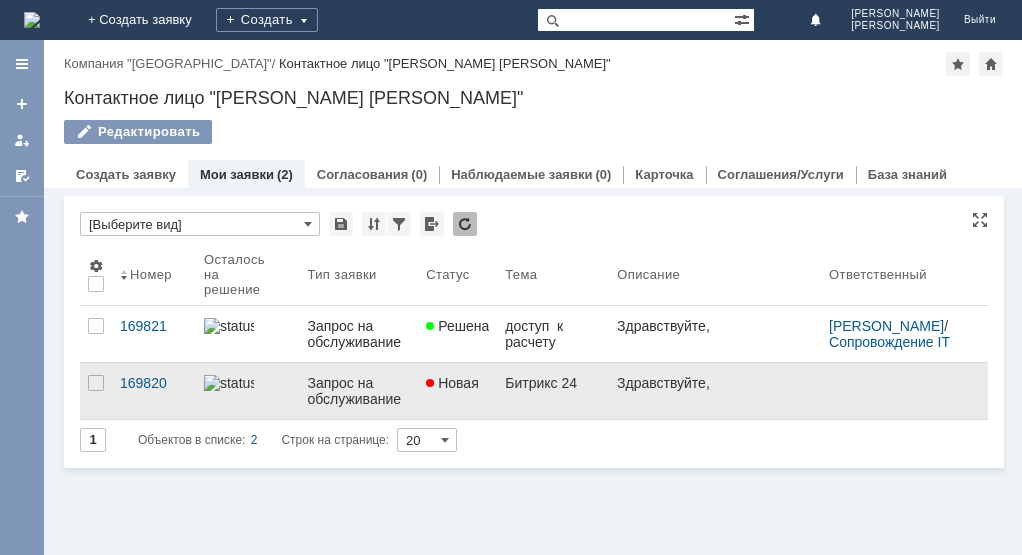click on "Запрос на обслуживание" at bounding box center (358, 391) 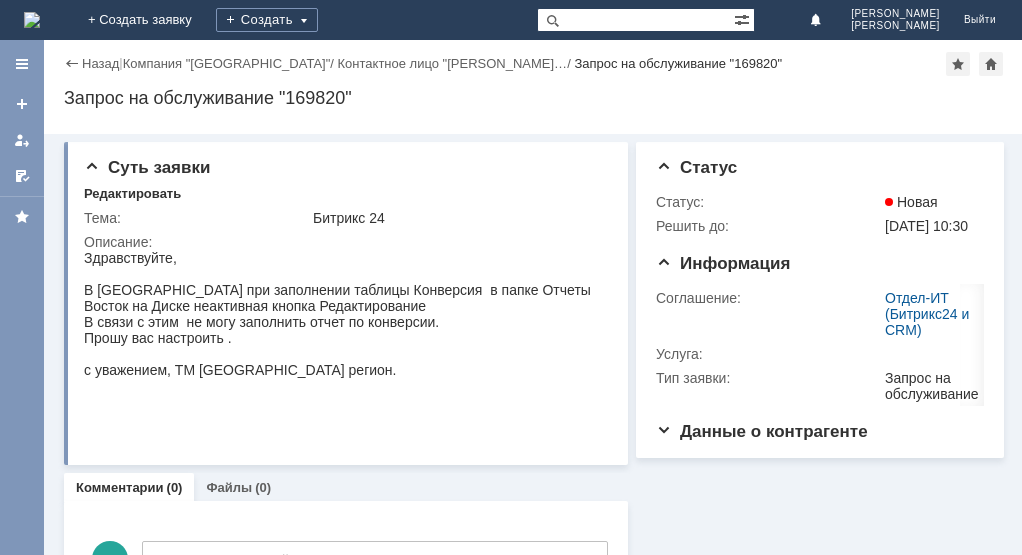 scroll, scrollTop: 0, scrollLeft: 0, axis: both 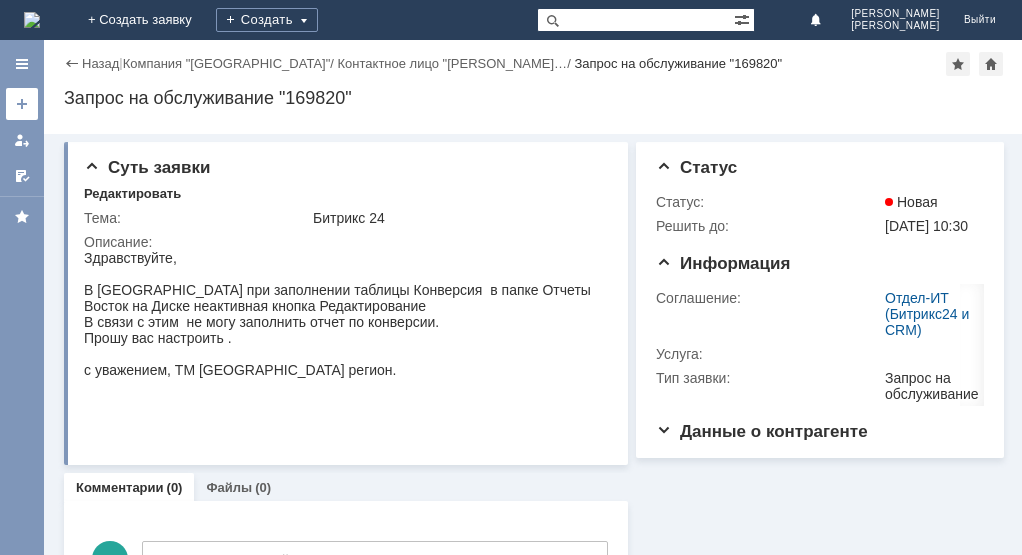 click at bounding box center (22, 118) 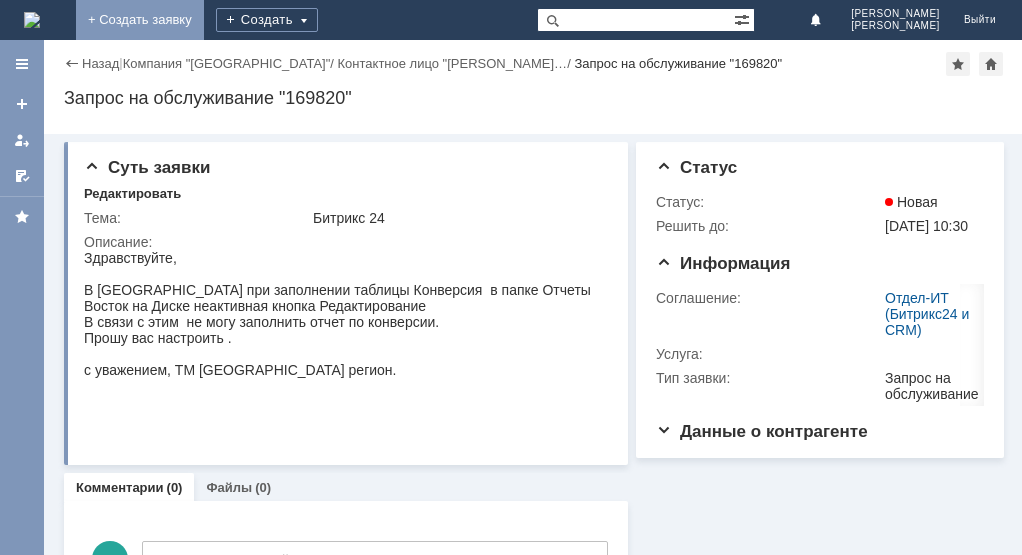 click on "+ Создать заявку" at bounding box center [140, 20] 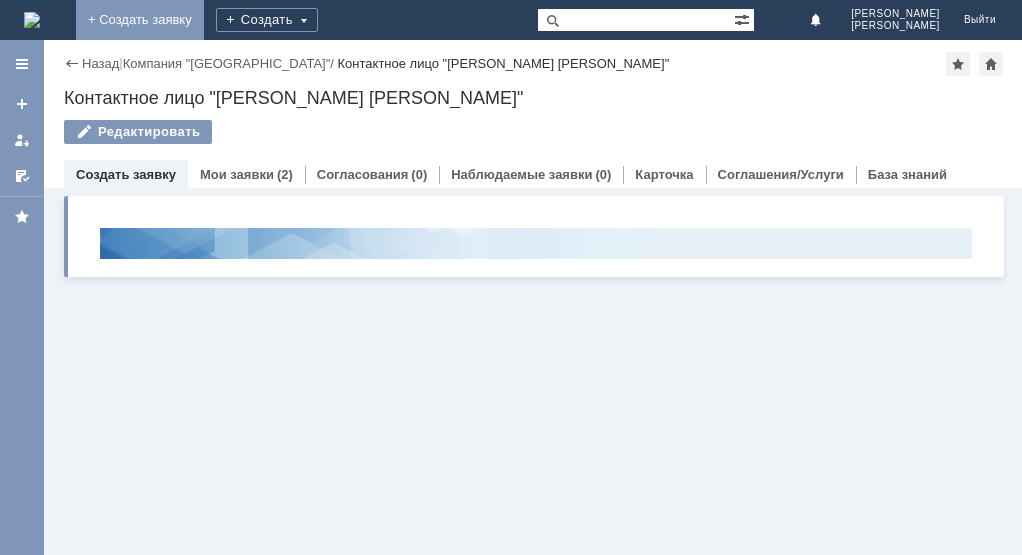 scroll, scrollTop: 0, scrollLeft: 0, axis: both 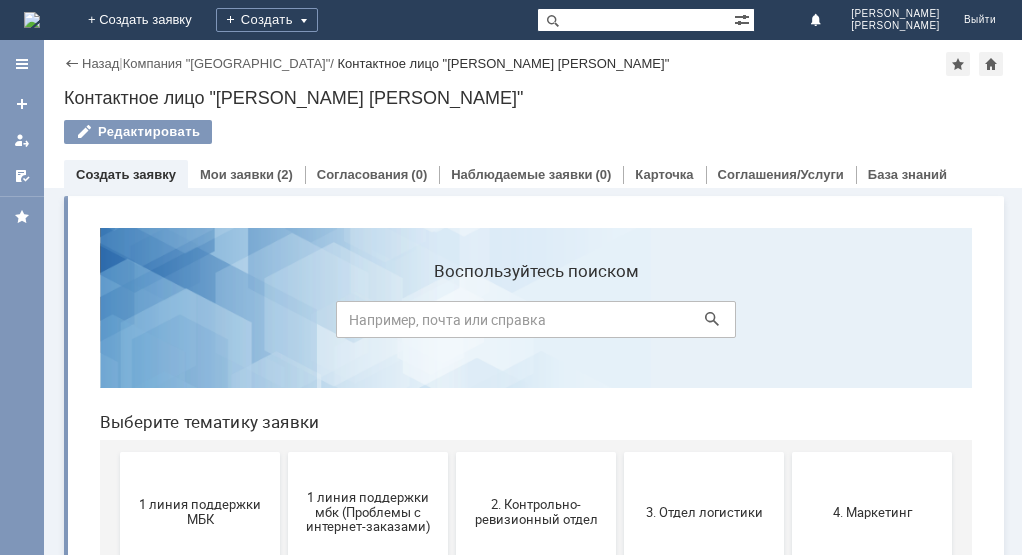 click on "Назад" at bounding box center [91, 63] 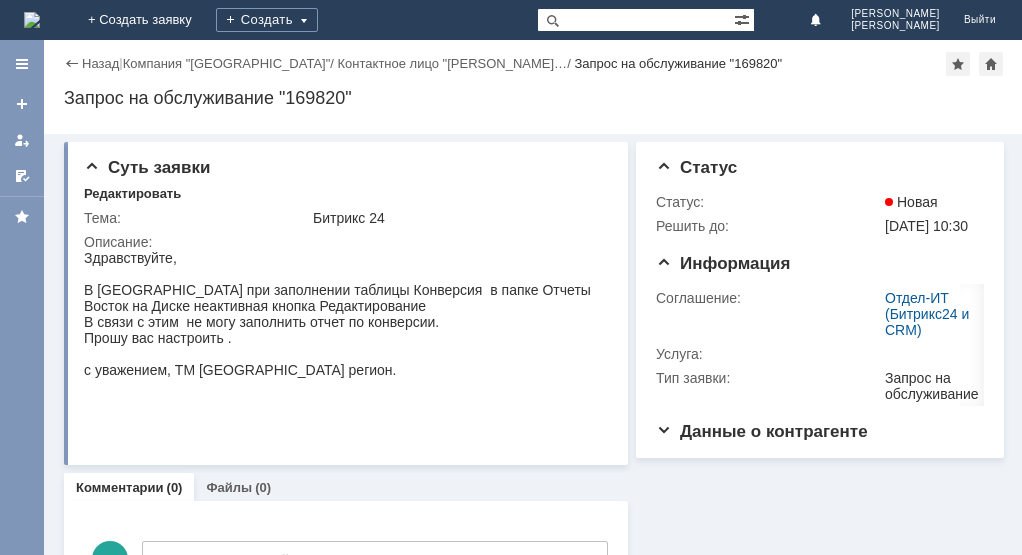 scroll, scrollTop: 0, scrollLeft: 0, axis: both 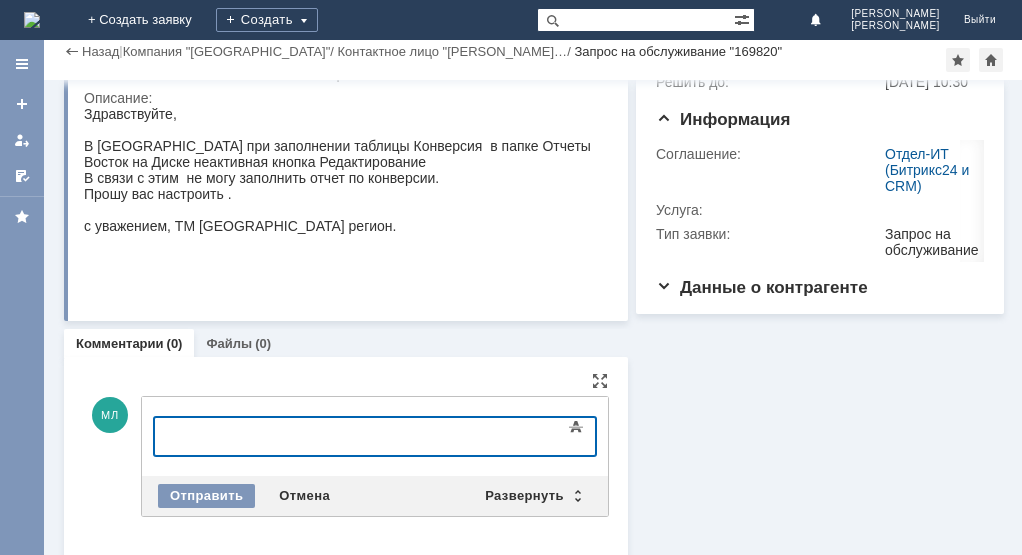 click on "Назад" at bounding box center [91, 51] 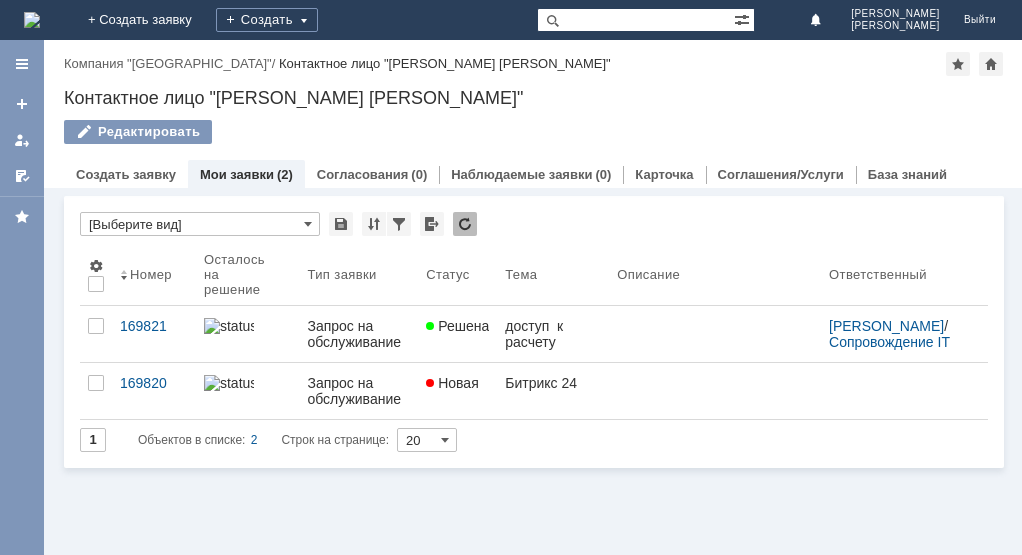 scroll, scrollTop: 0, scrollLeft: 0, axis: both 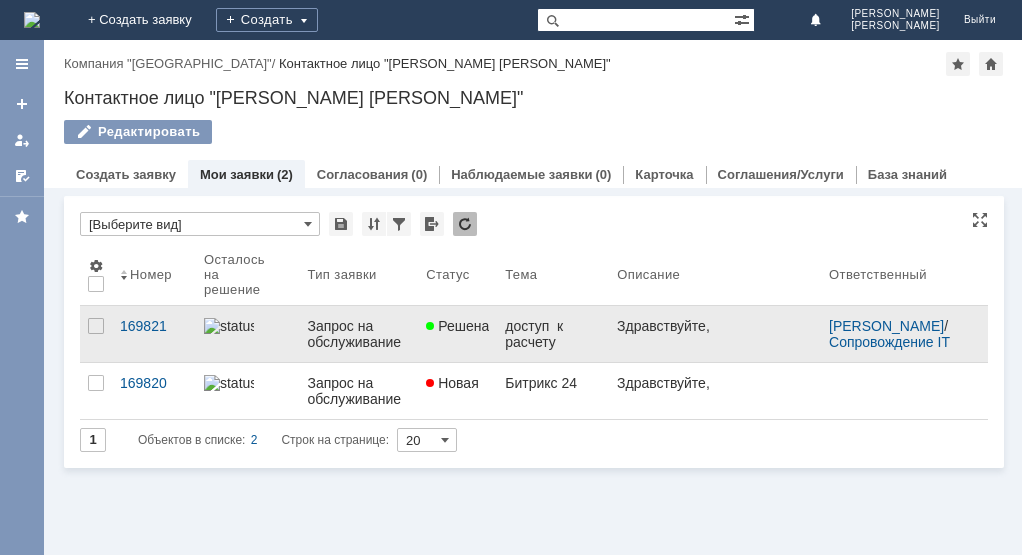 click on "Запрос на обслуживание" at bounding box center (358, 334) 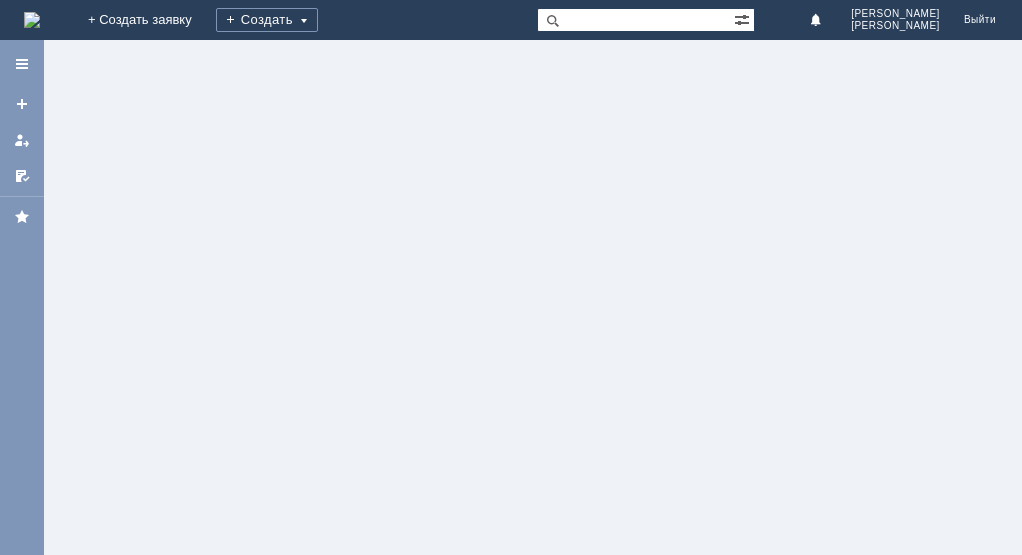 click at bounding box center [534, 297] 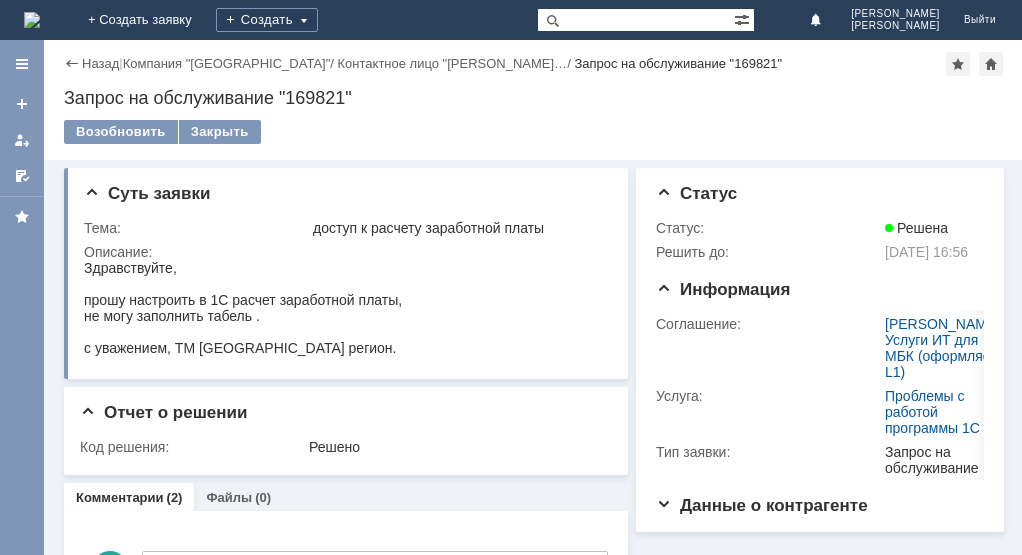 scroll, scrollTop: 0, scrollLeft: 0, axis: both 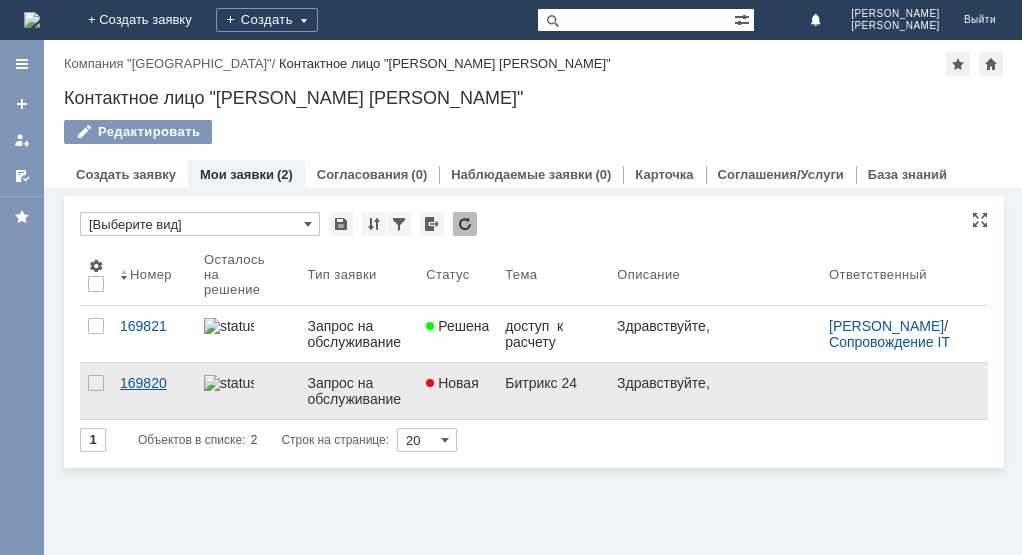 click on "169820" at bounding box center [154, 383] 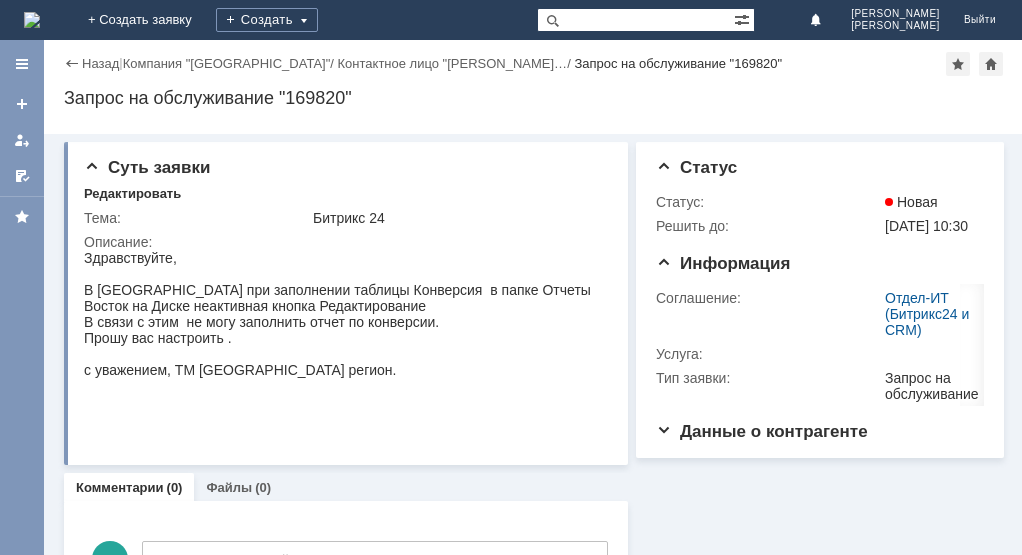 scroll, scrollTop: 0, scrollLeft: 0, axis: both 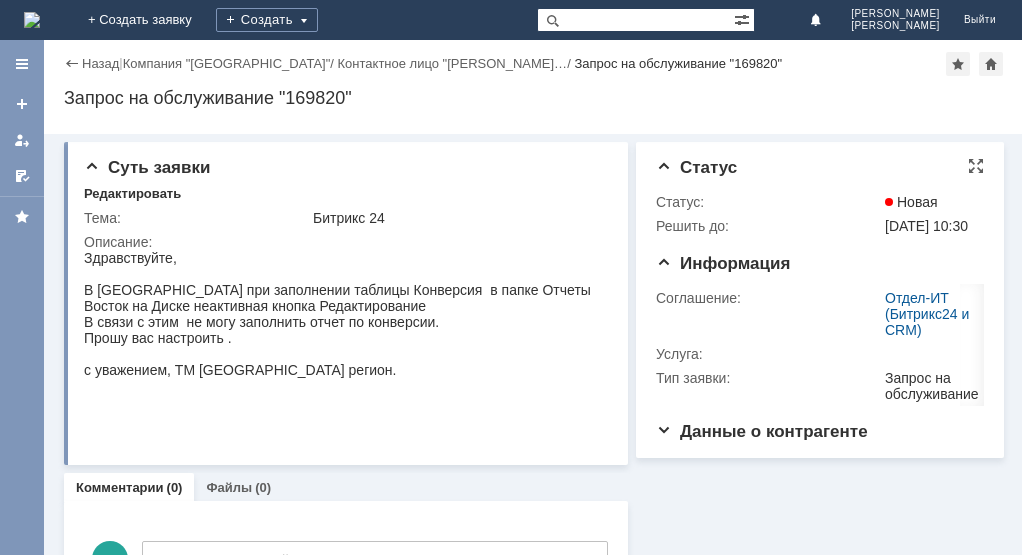 click on "Статус:" at bounding box center (768, 202) 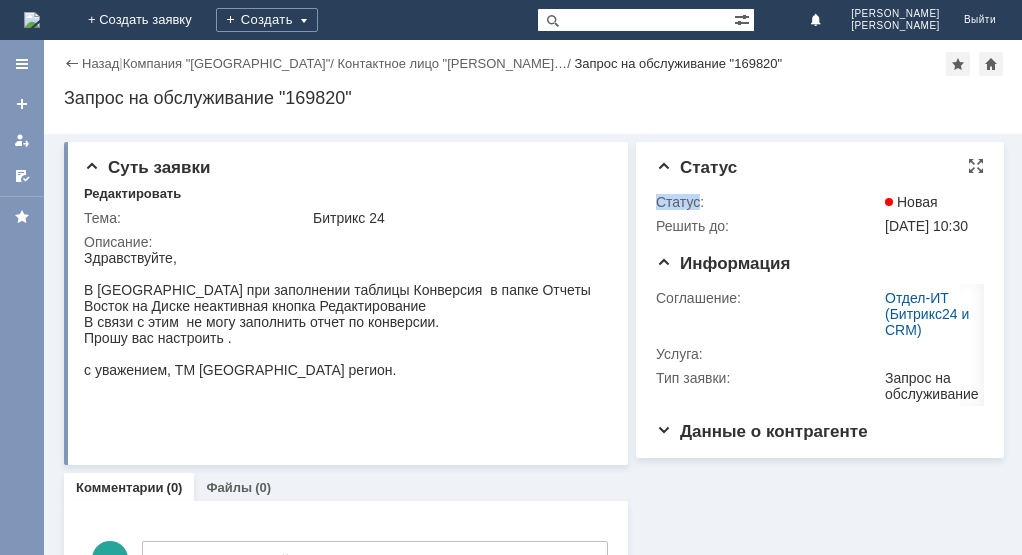 click on "Статус:" at bounding box center (768, 202) 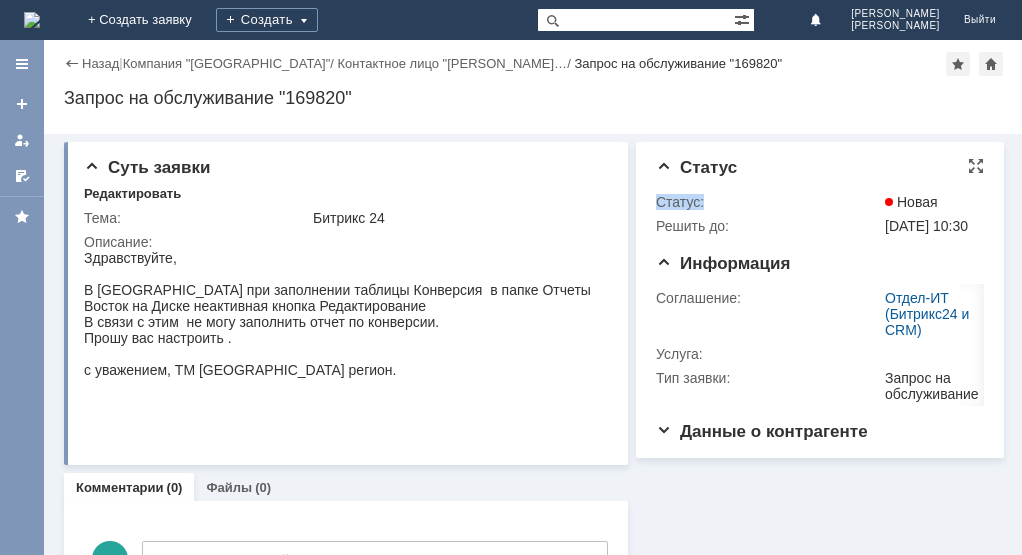 click on "Статус:" at bounding box center (768, 202) 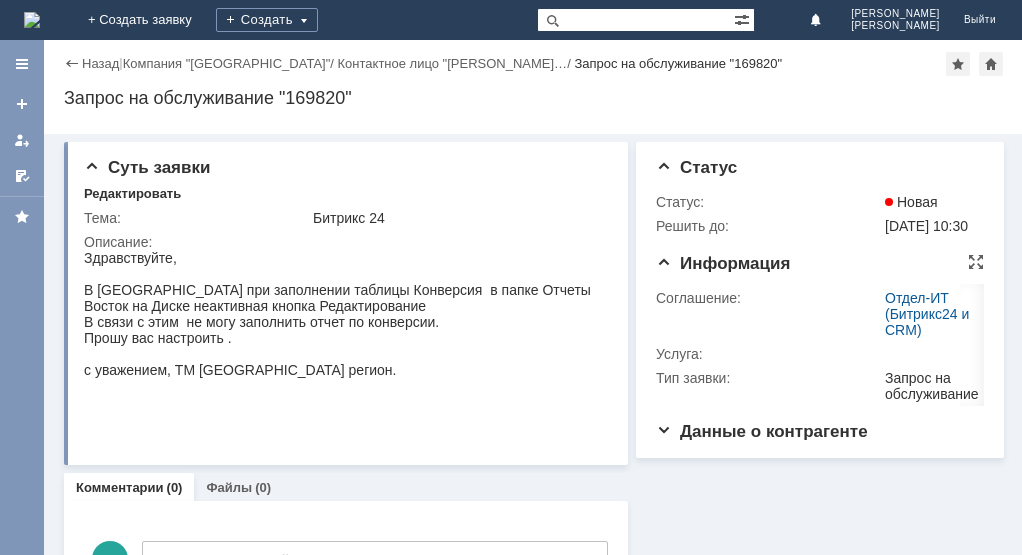 click on "Информация" at bounding box center [820, 264] 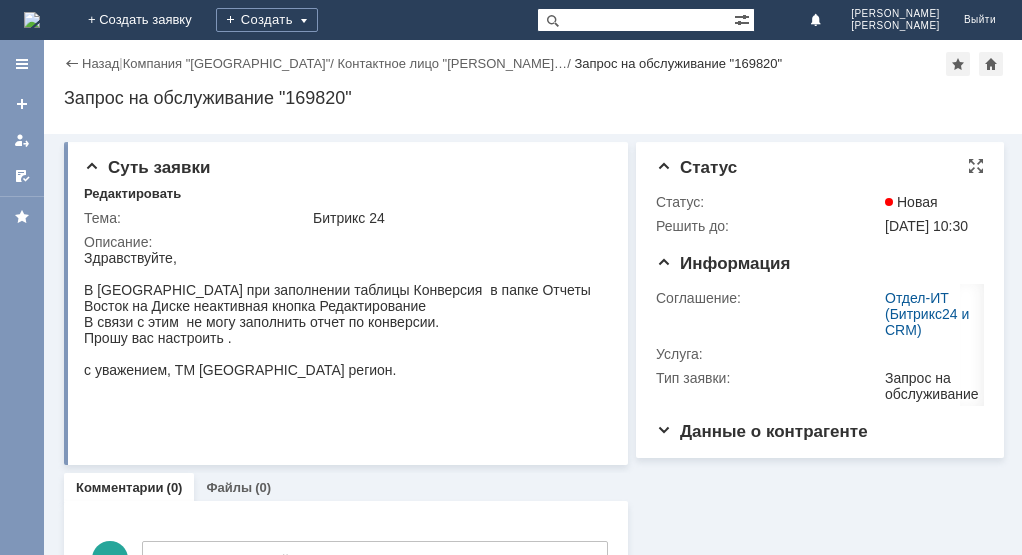 click on "Новая" at bounding box center [911, 202] 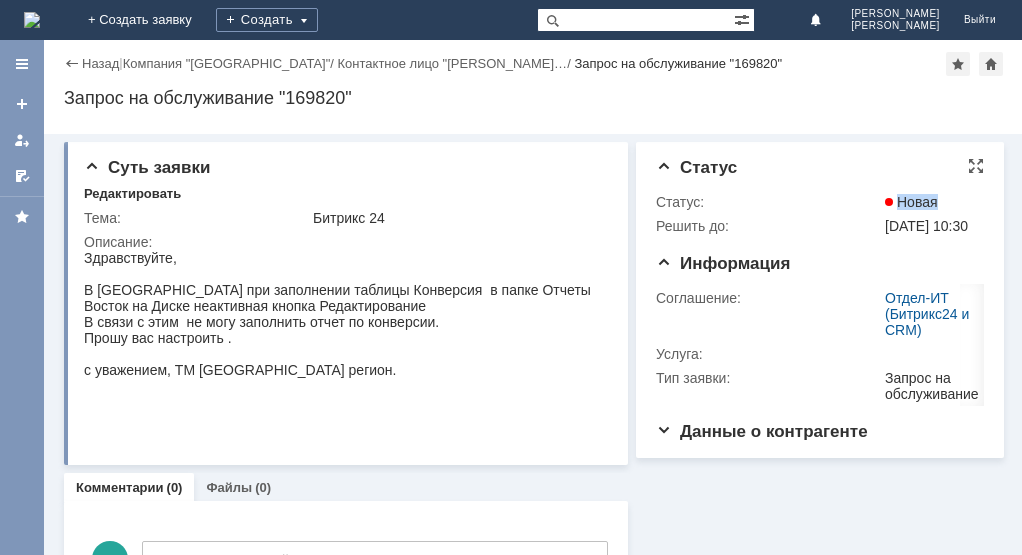 click on "Новая" at bounding box center [911, 202] 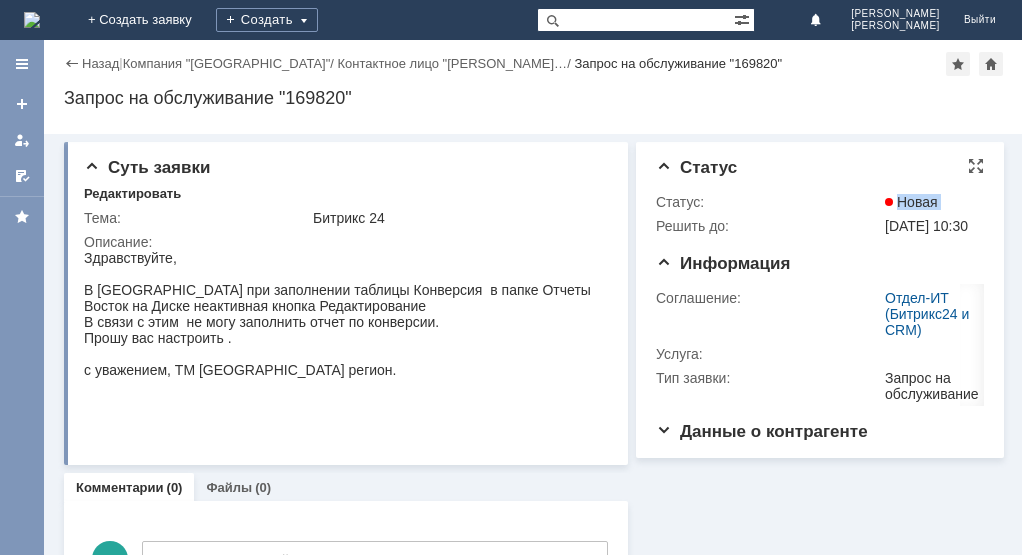 click on "Новая" at bounding box center (911, 202) 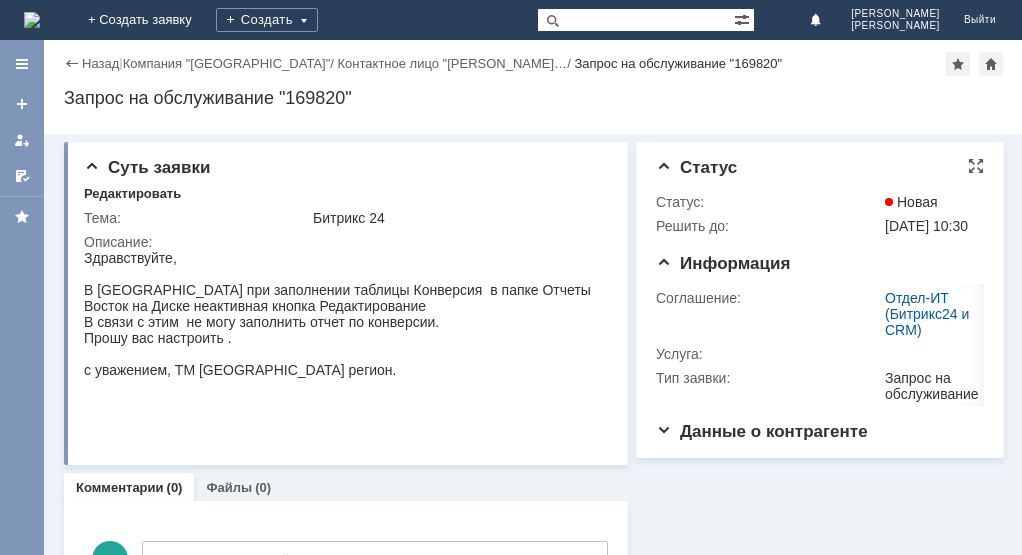 click on "Статус Статус: Новая Решить до: [DATE] 10:30" at bounding box center [820, 206] 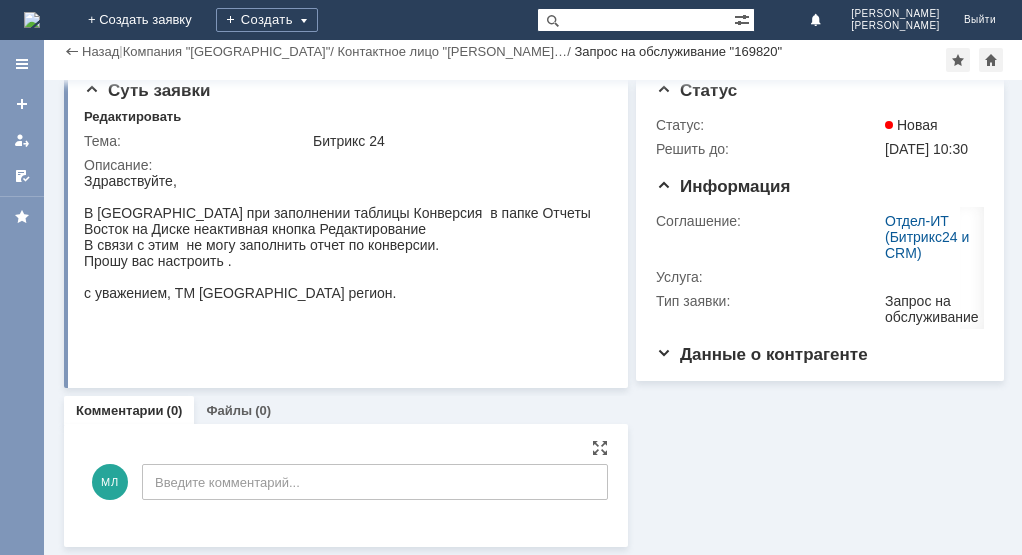 scroll, scrollTop: 24, scrollLeft: 0, axis: vertical 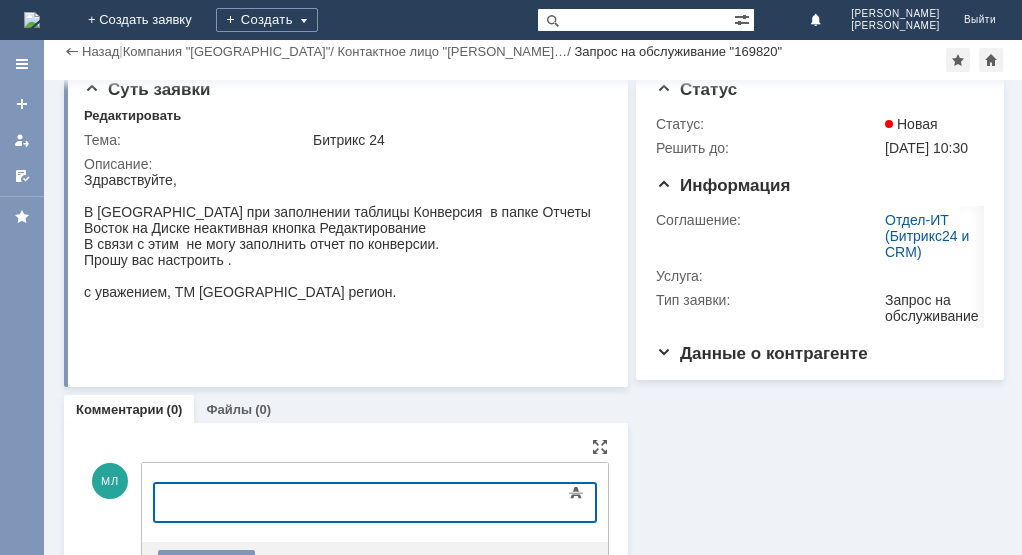 type 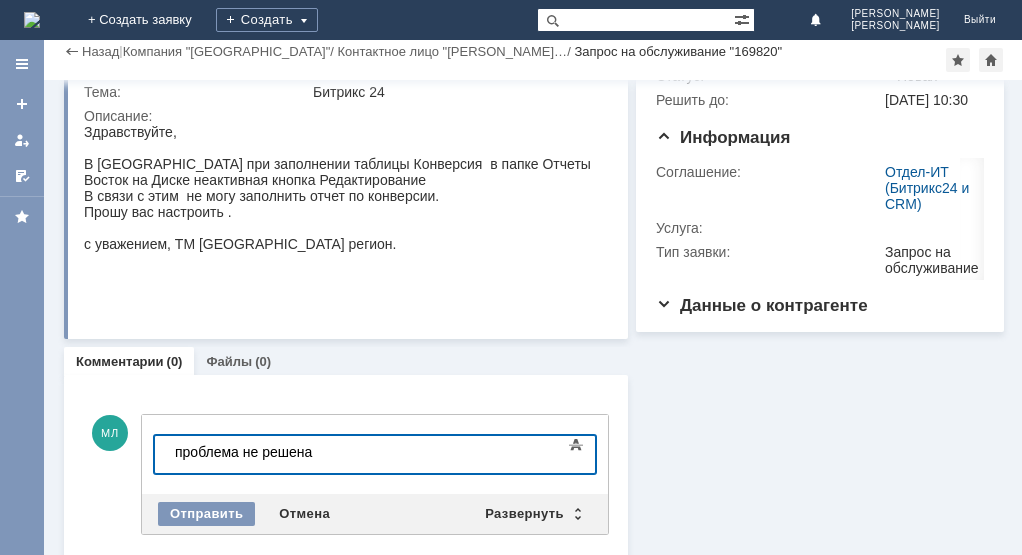 scroll, scrollTop: 98, scrollLeft: 0, axis: vertical 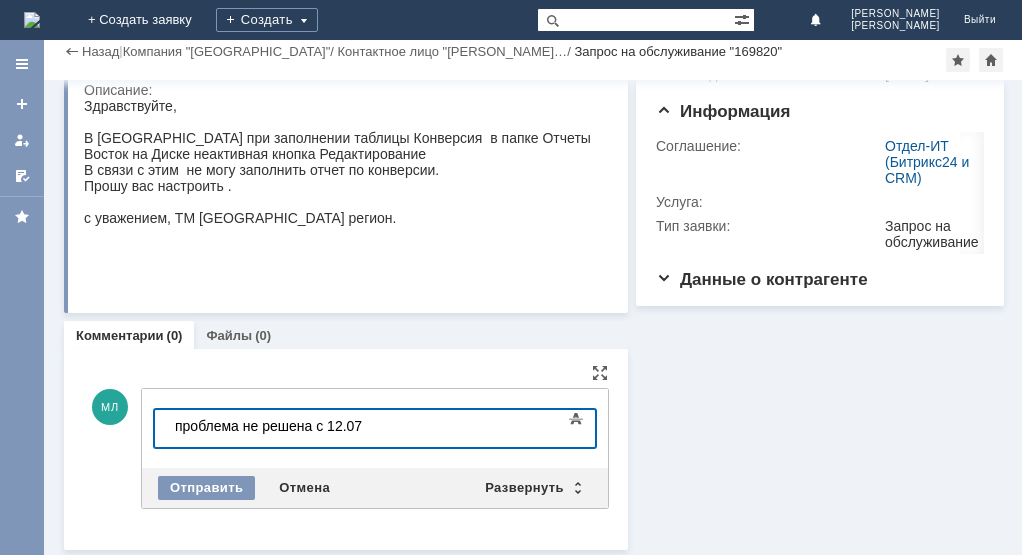 click on "Отправить Отмена Развернуть Свернуть" at bounding box center (375, 488) 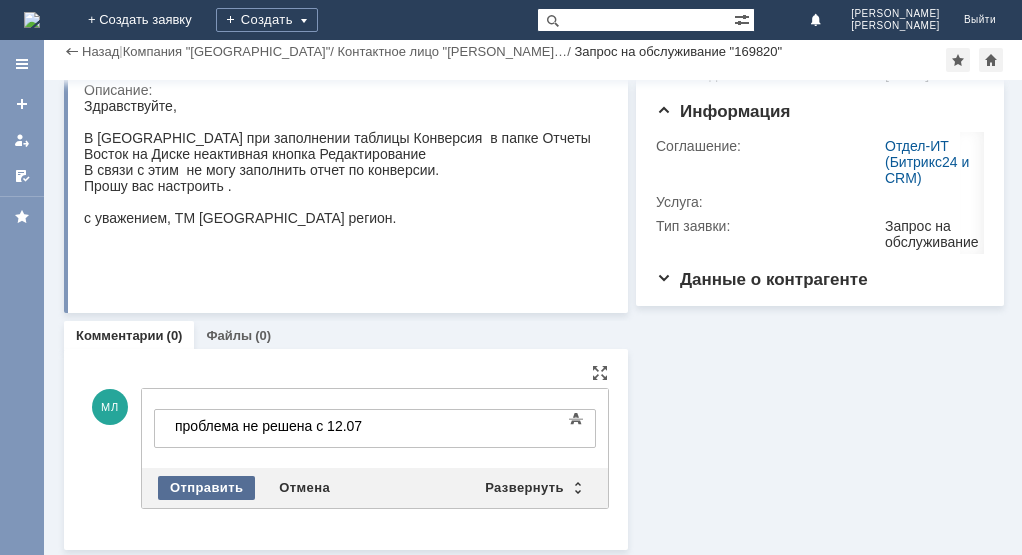 click on "Отправить" at bounding box center [206, 488] 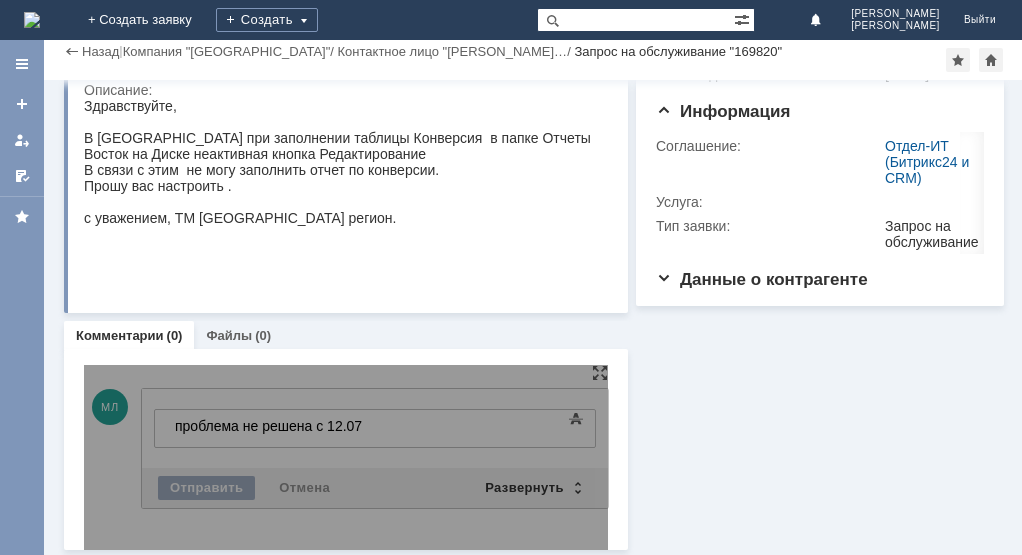 scroll, scrollTop: 24, scrollLeft: 0, axis: vertical 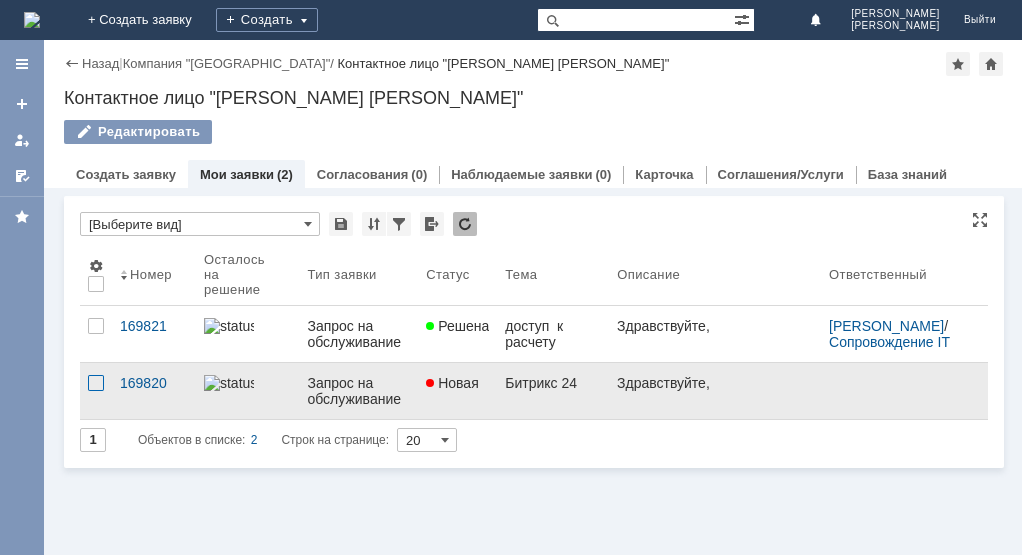 click at bounding box center [96, 383] 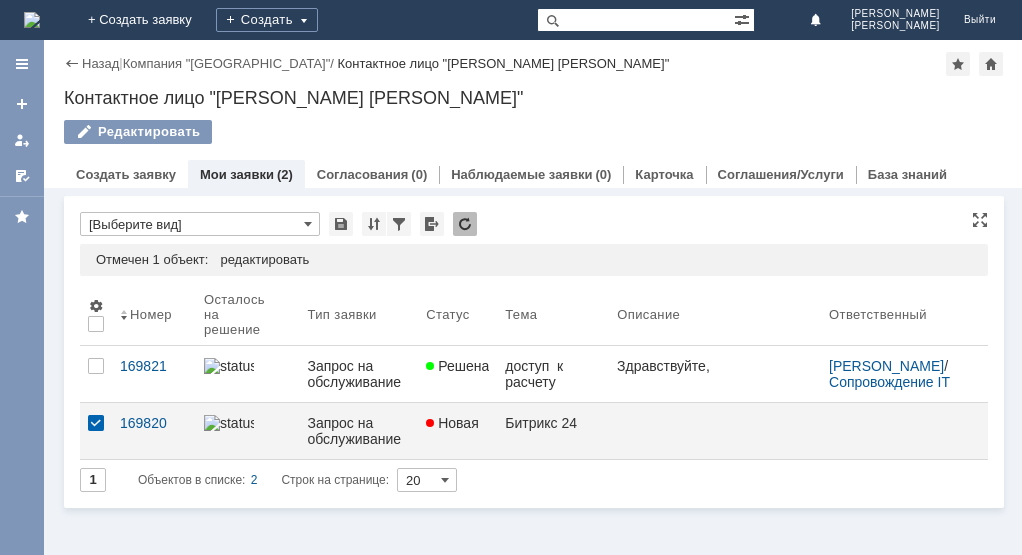 scroll, scrollTop: 0, scrollLeft: 0, axis: both 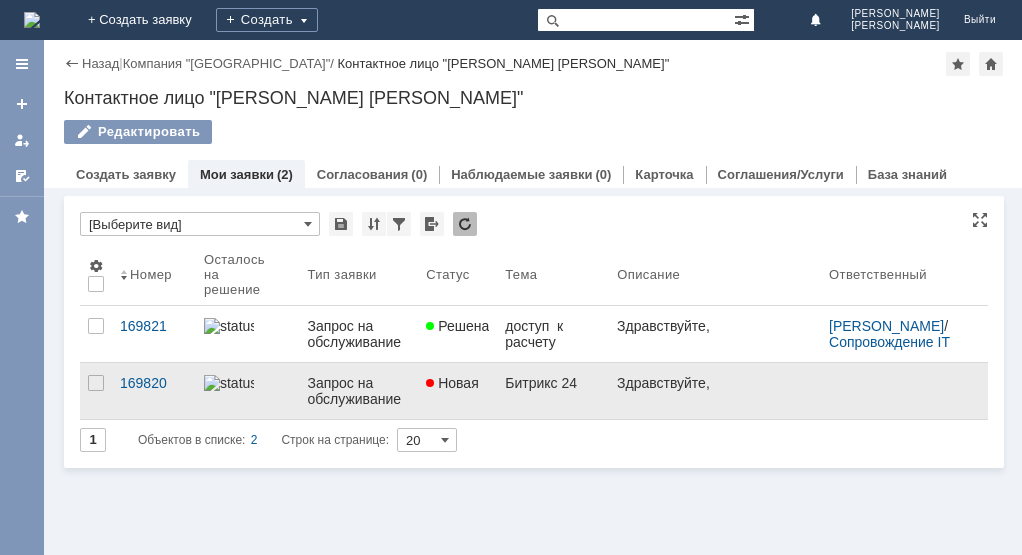 click on "Запрос на обслуживание" at bounding box center (358, 391) 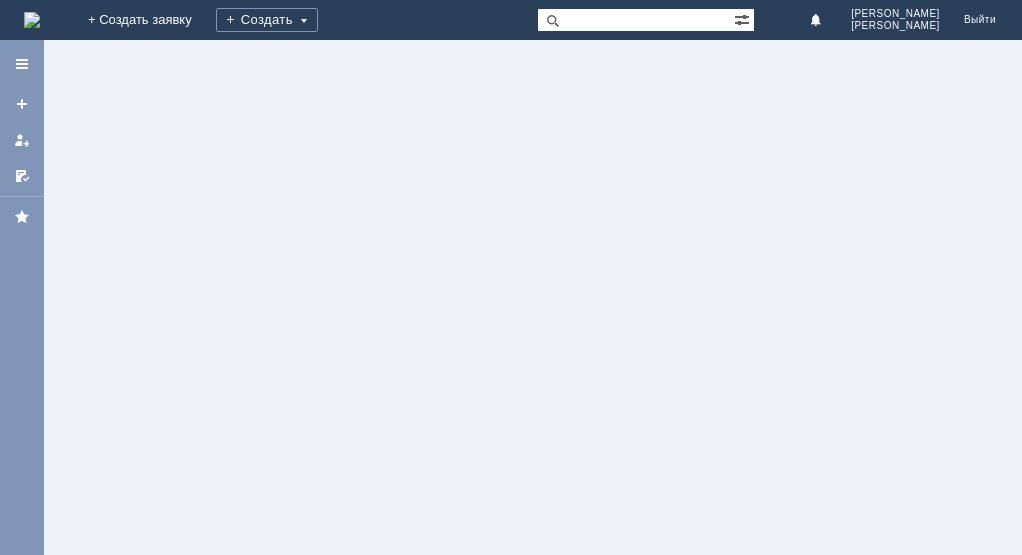 click at bounding box center [534, 297] 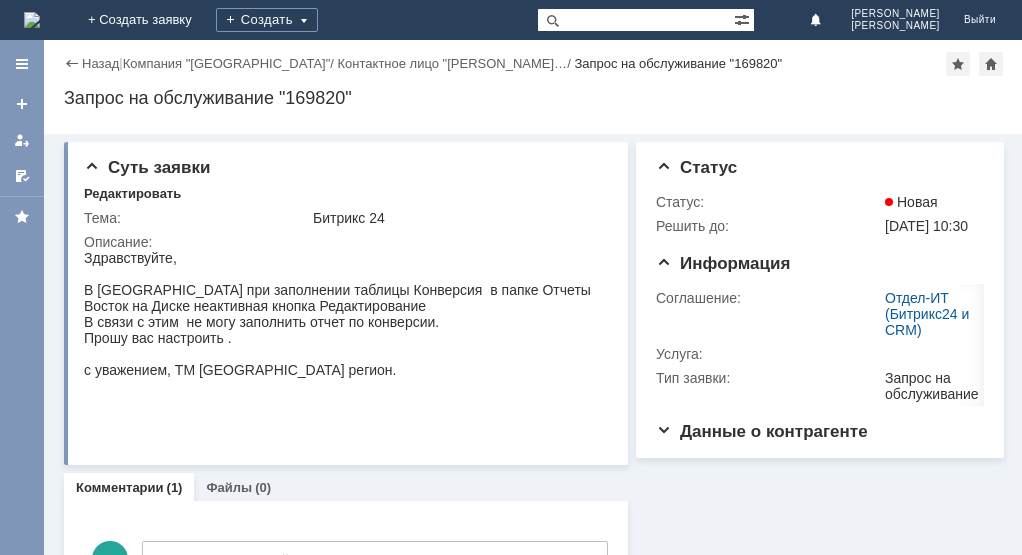 scroll, scrollTop: 0, scrollLeft: 0, axis: both 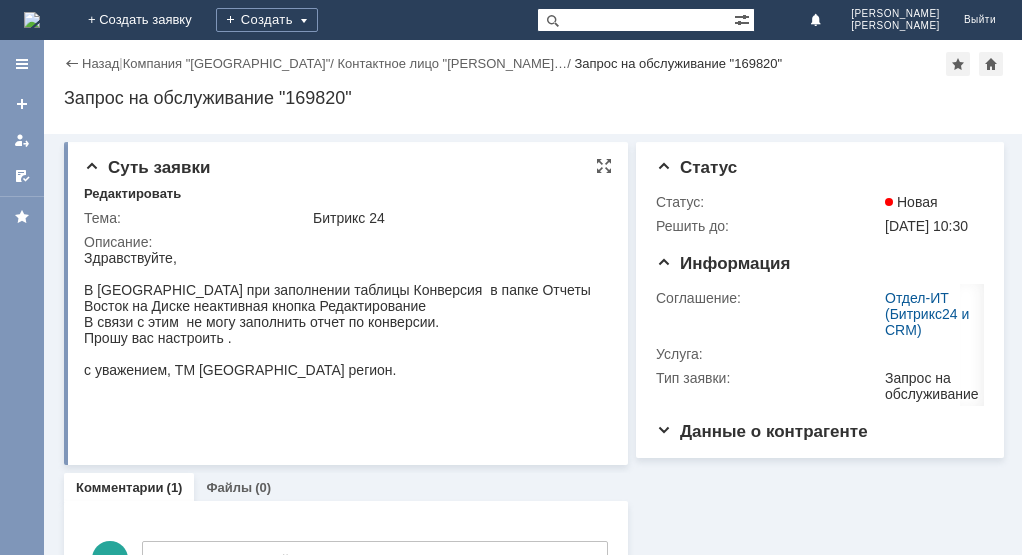 click on "В связи с этим  не могу заполнить отчет по конверсии." at bounding box center [337, 322] 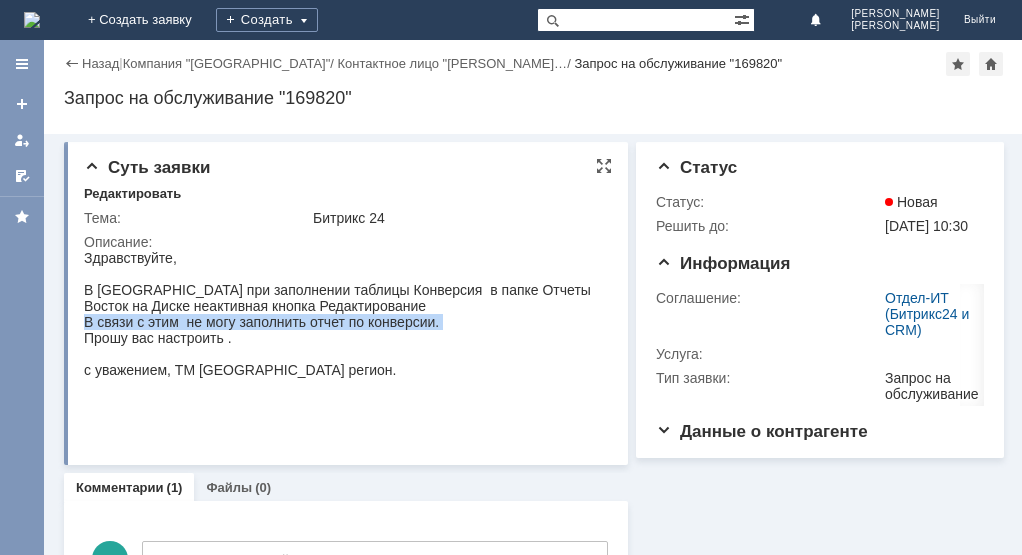 click on "В связи с этим  не могу заполнить отчет по конверсии." at bounding box center (337, 322) 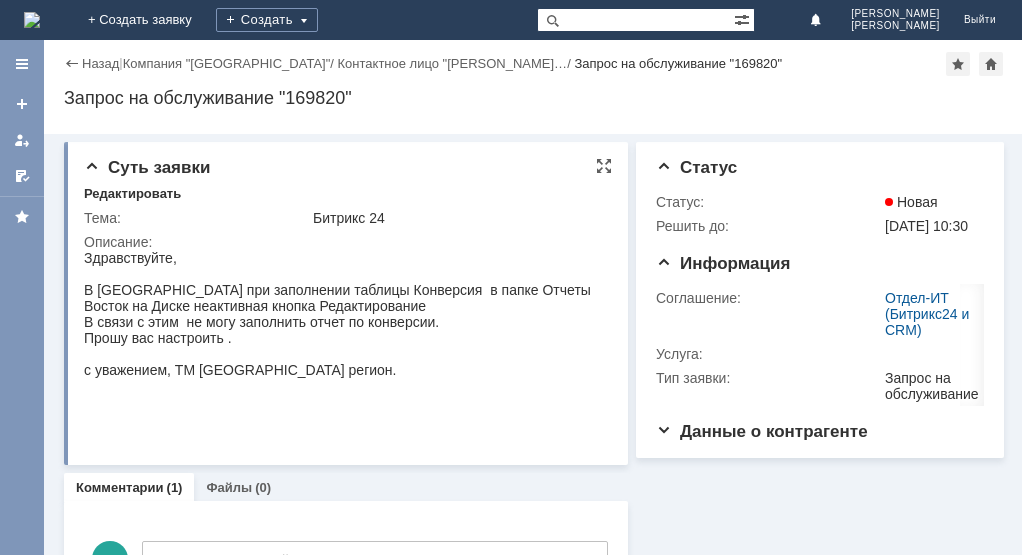 click on "В связи с этим  не могу заполнить отчет по конверсии." at bounding box center [337, 322] 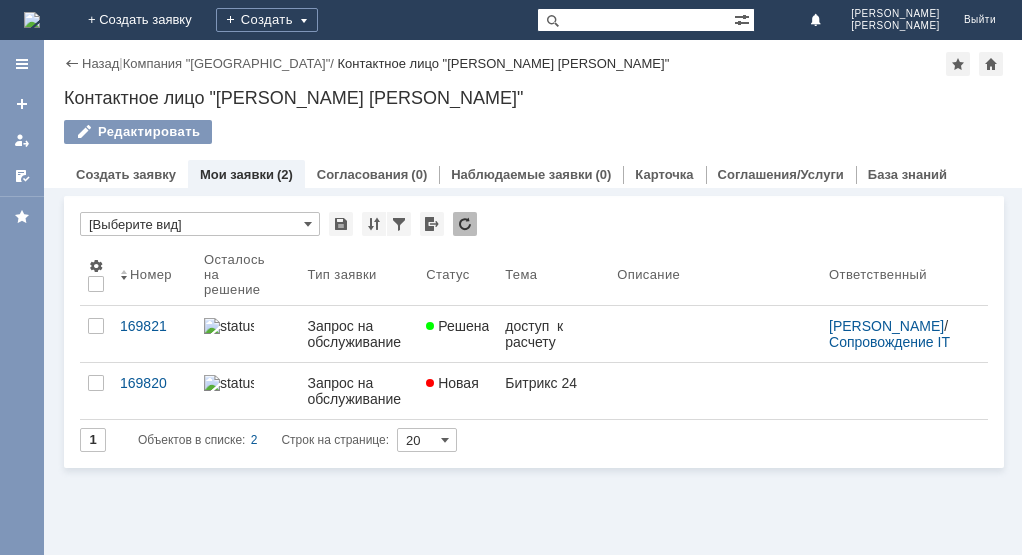 scroll, scrollTop: 0, scrollLeft: 0, axis: both 